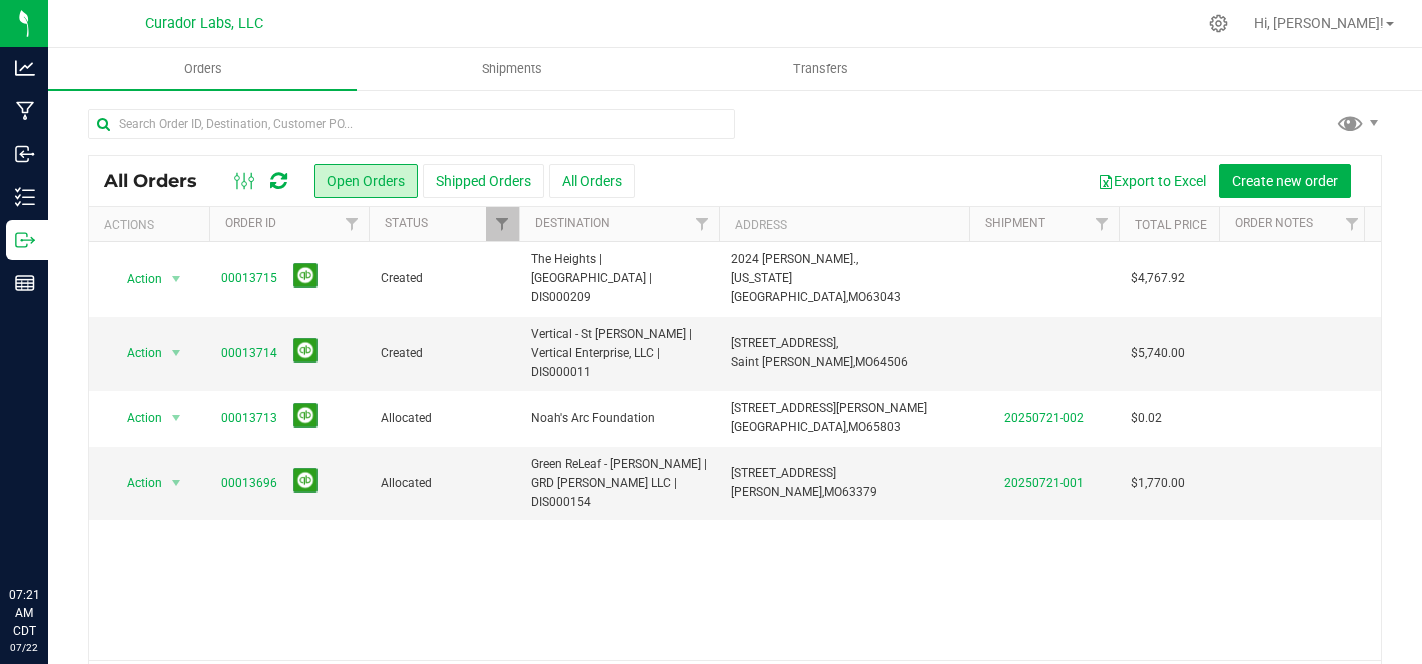 scroll, scrollTop: 0, scrollLeft: 0, axis: both 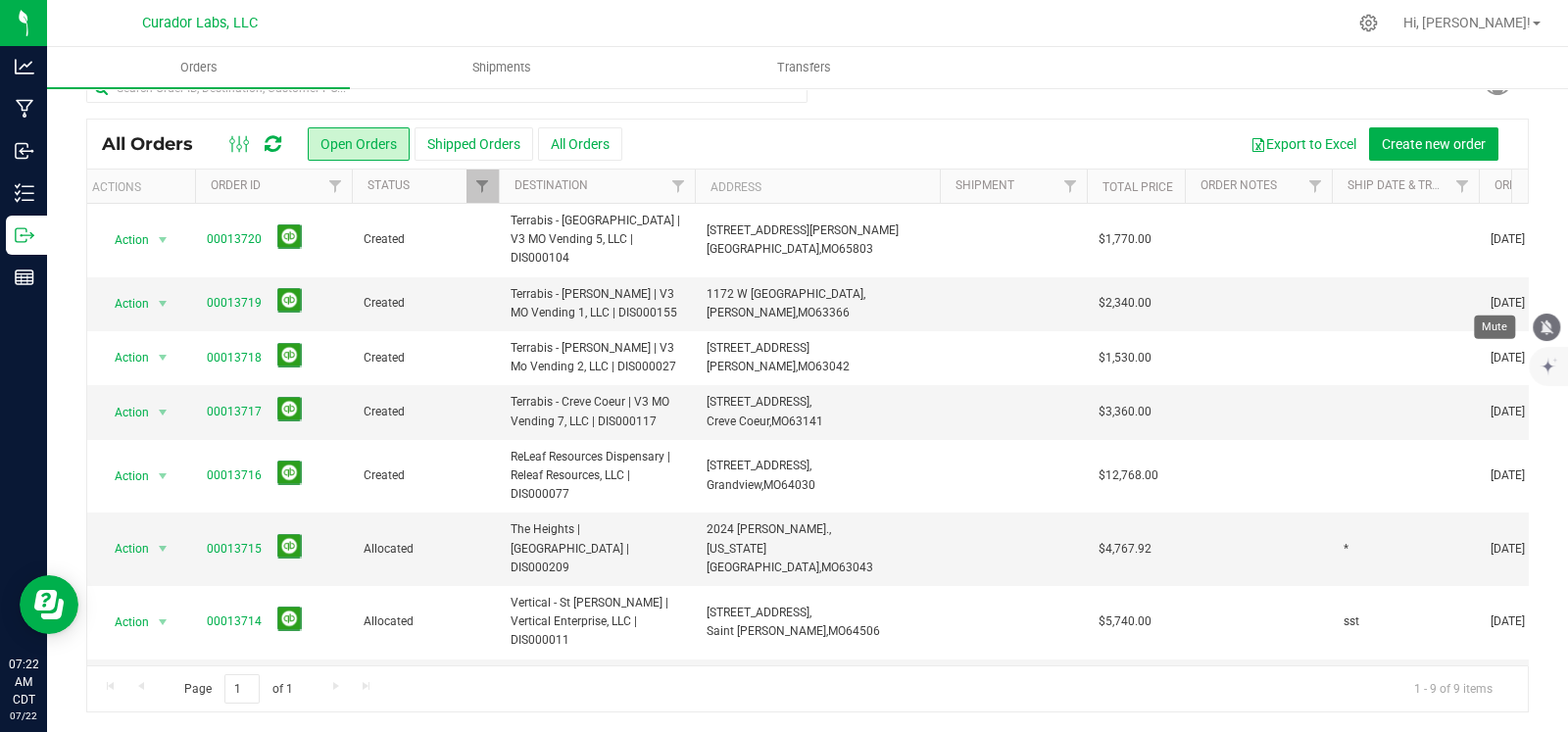 click 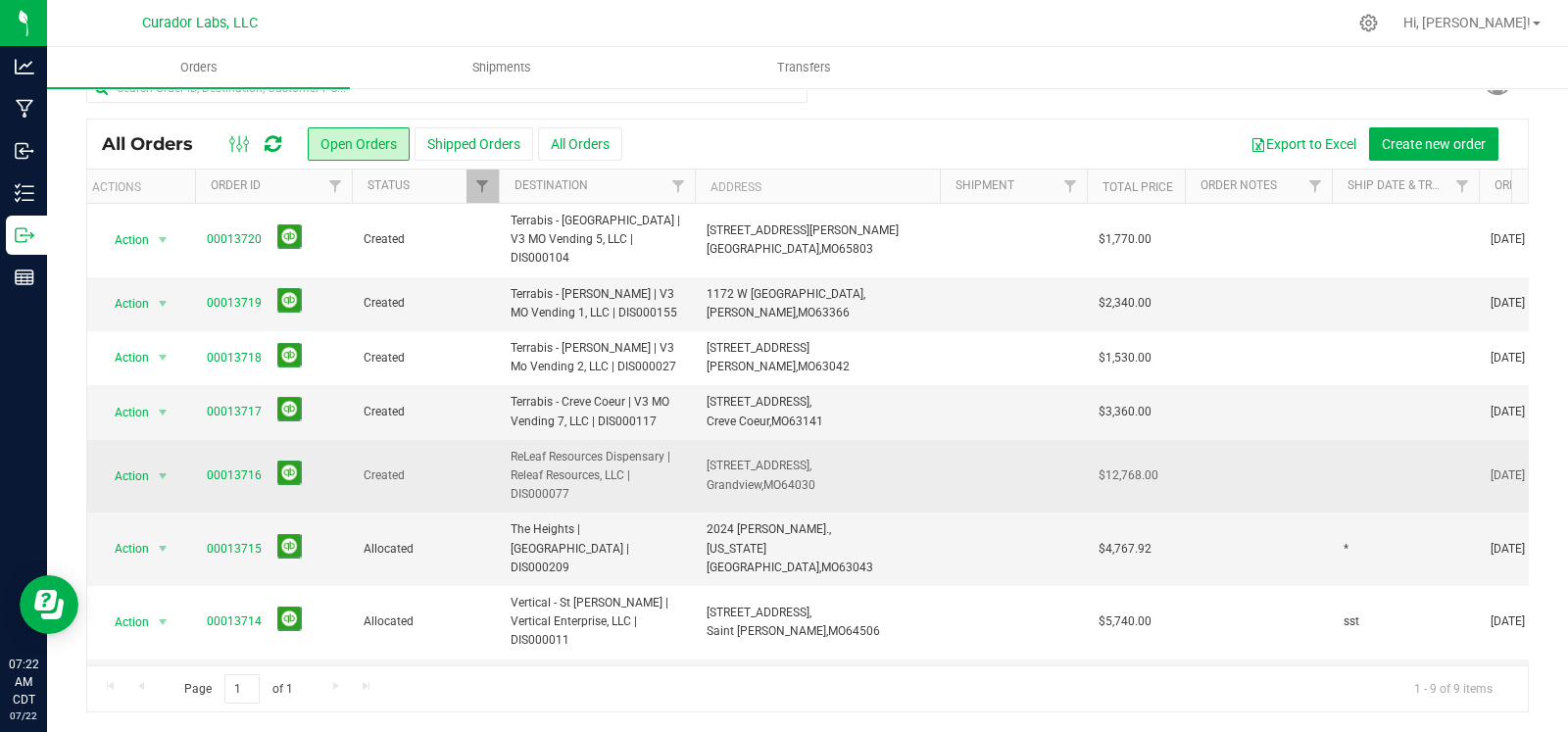 click at bounding box center [1405, 476] 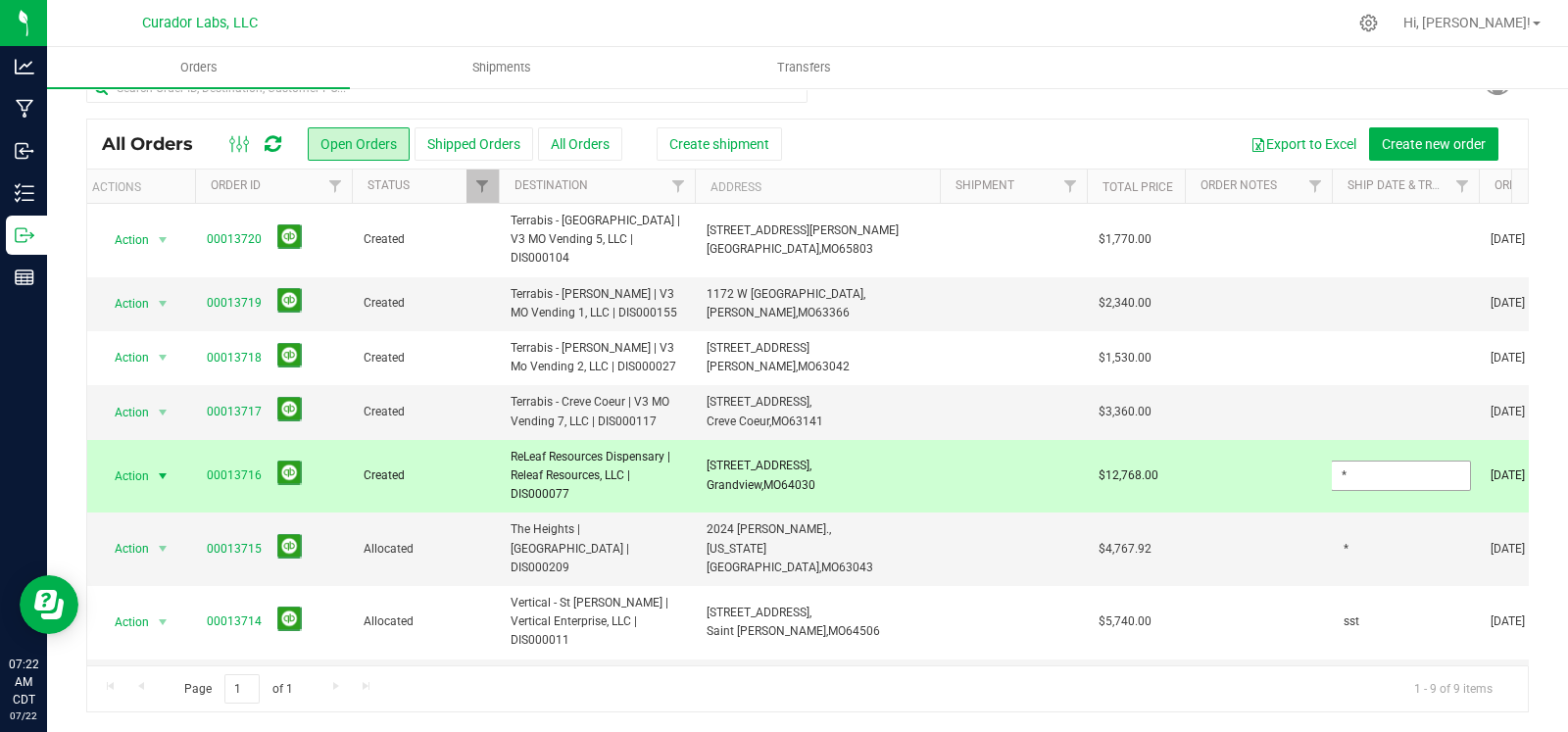 type on "*" 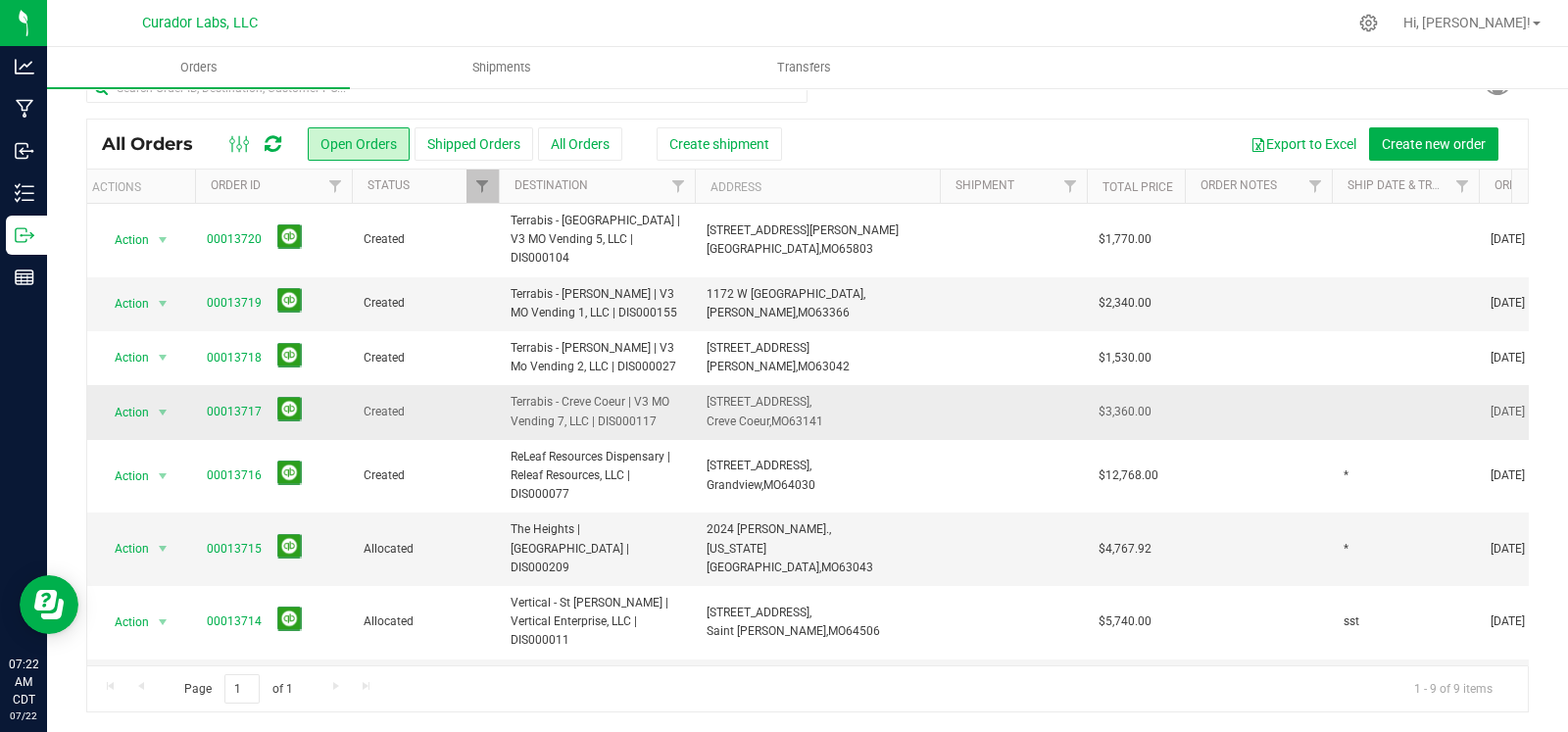 click at bounding box center [1405, 412] 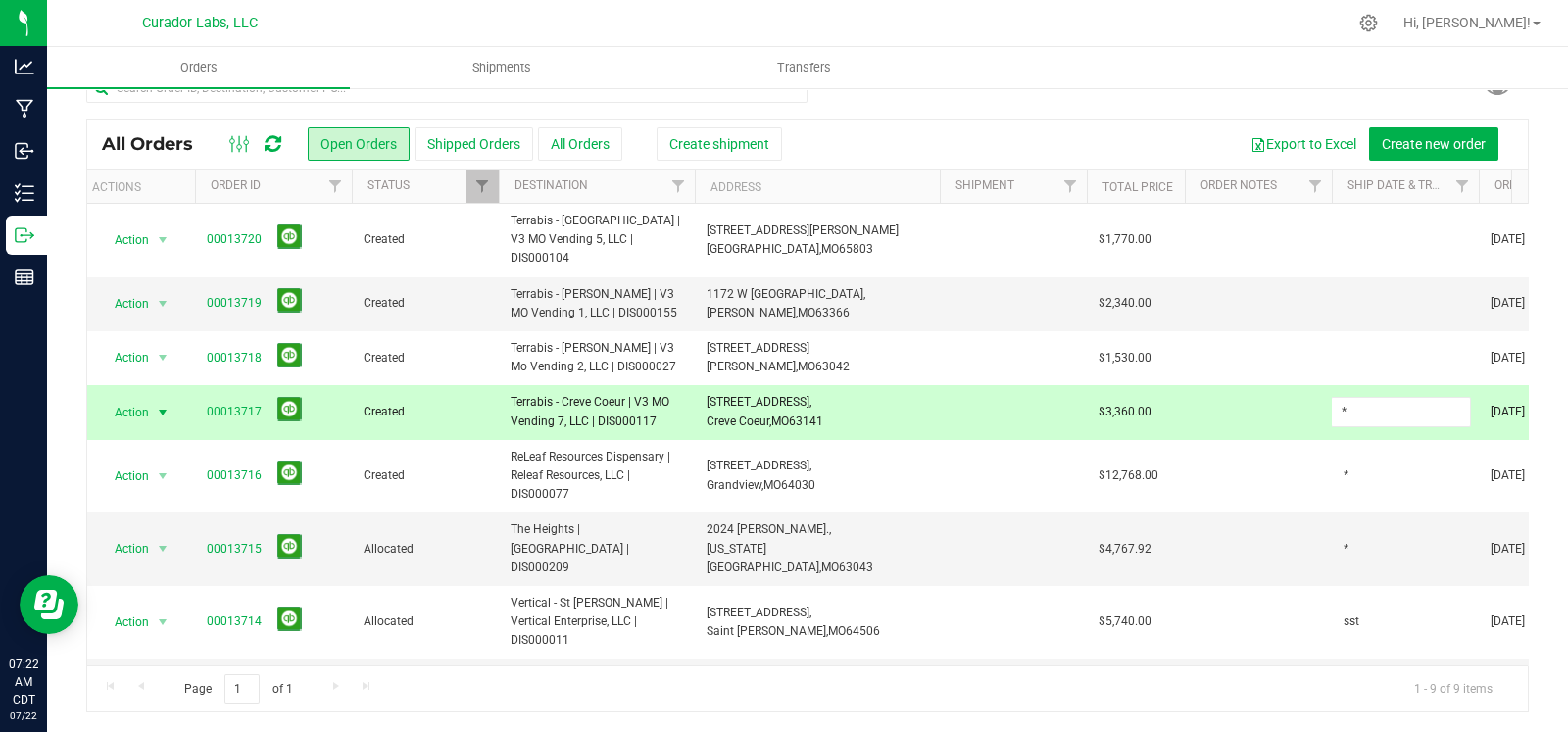 type on "*" 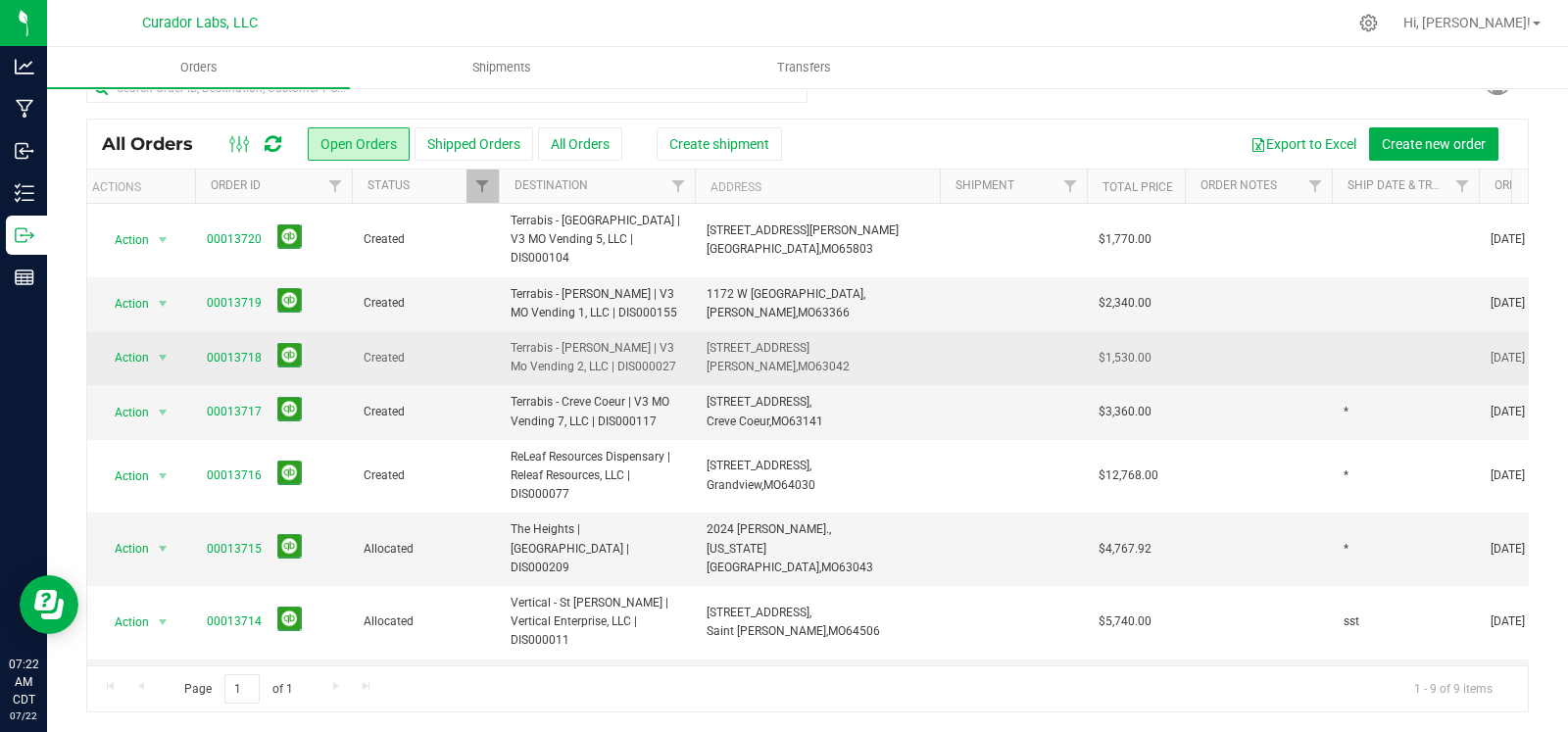 click at bounding box center [1405, 358] 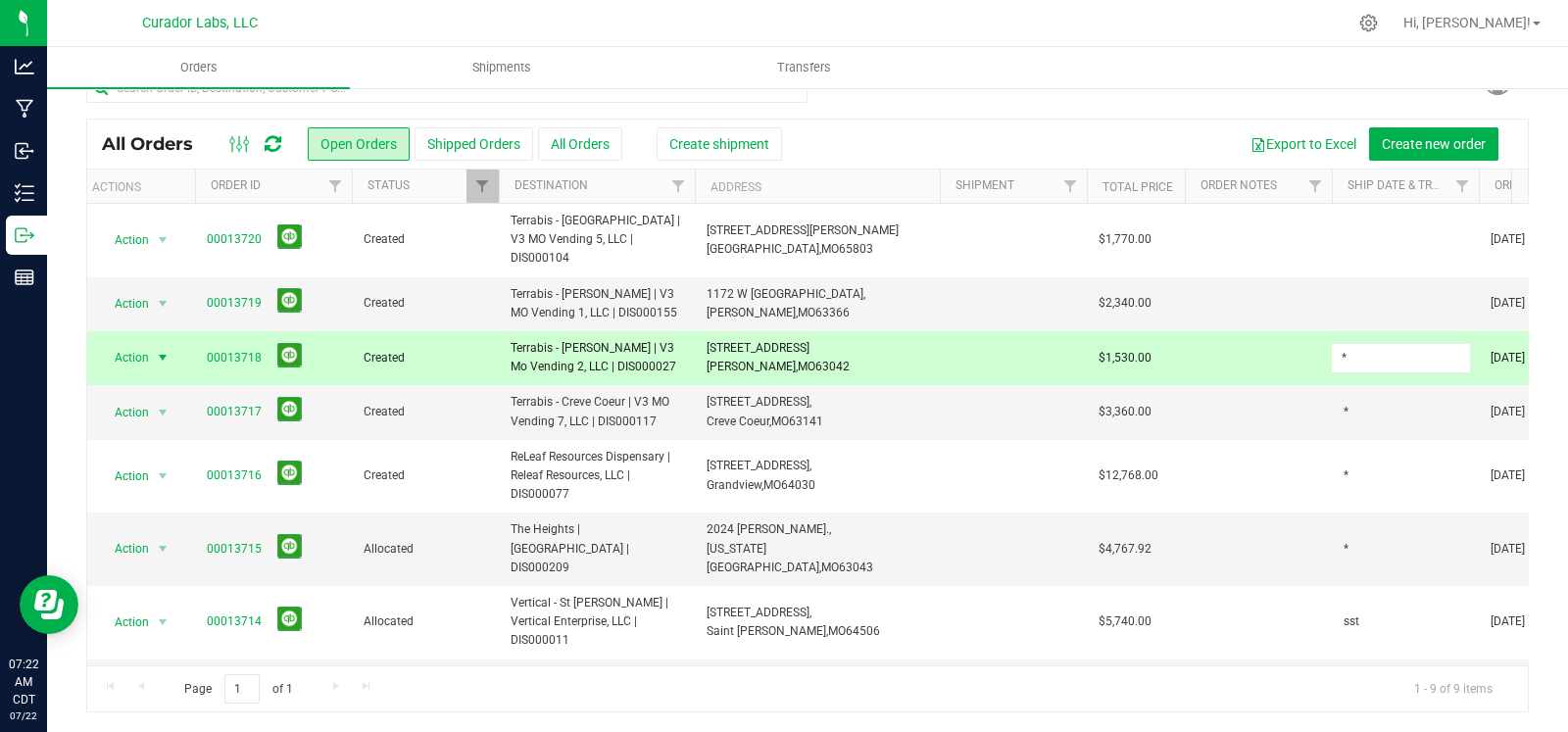 type on "*" 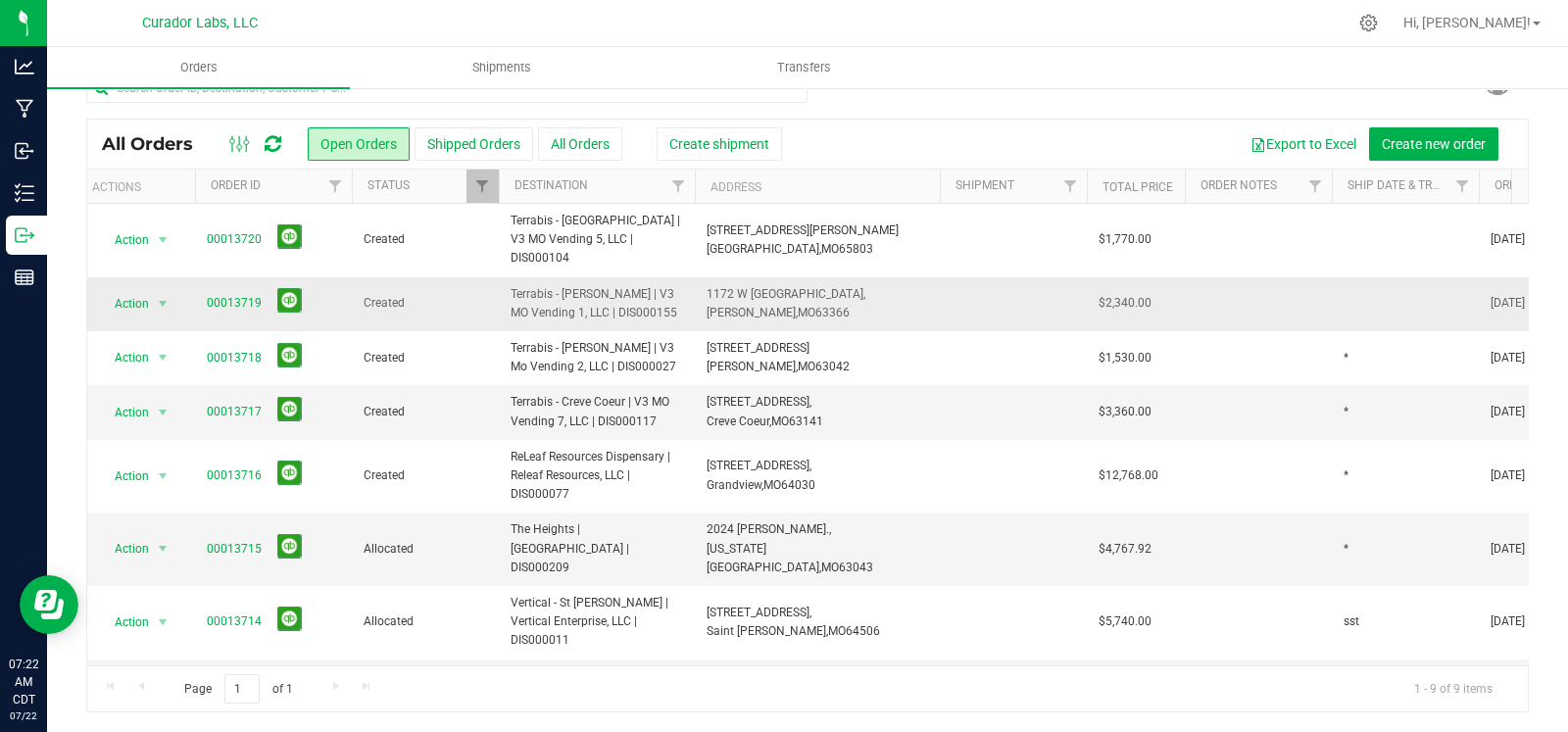 click at bounding box center [1405, 304] 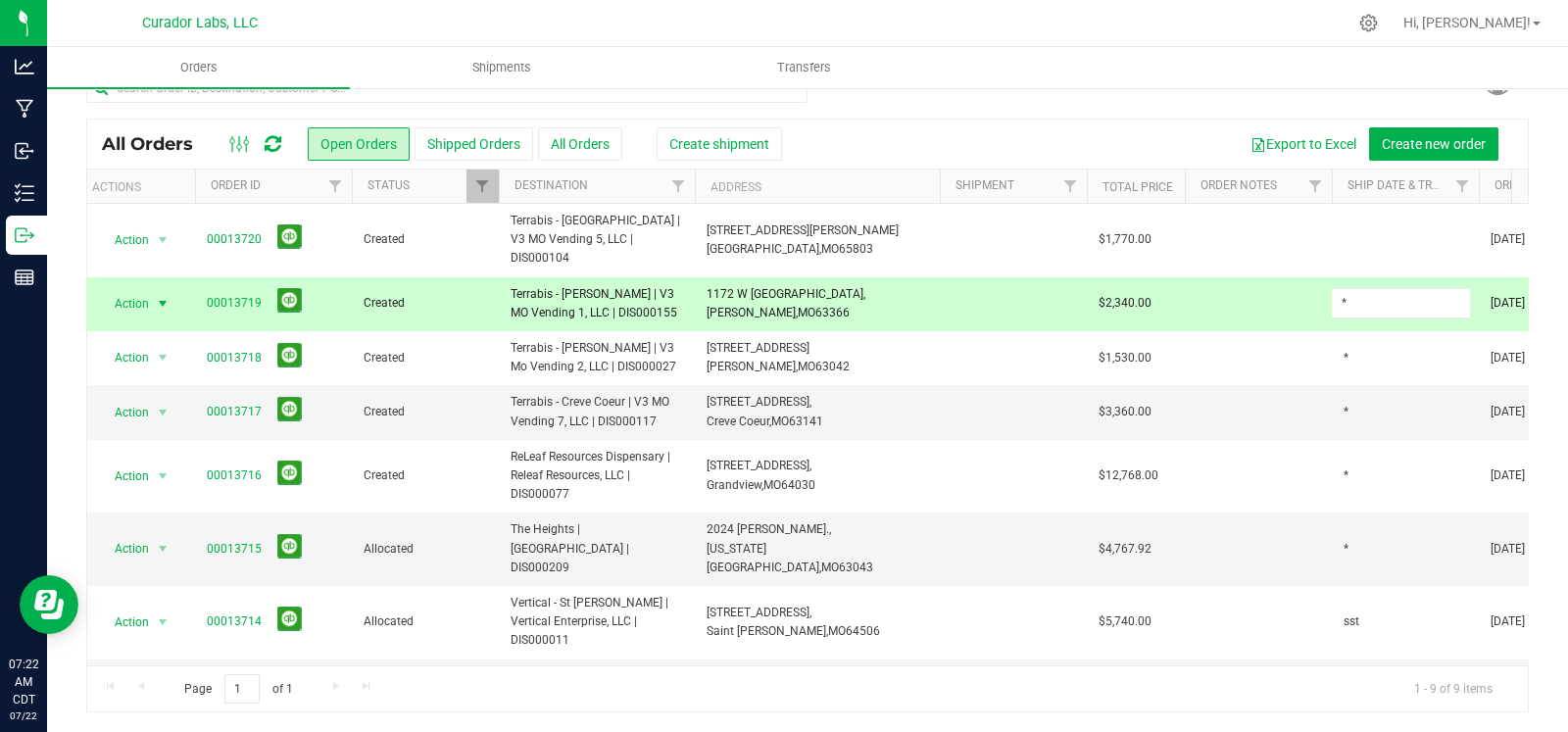 type on "*" 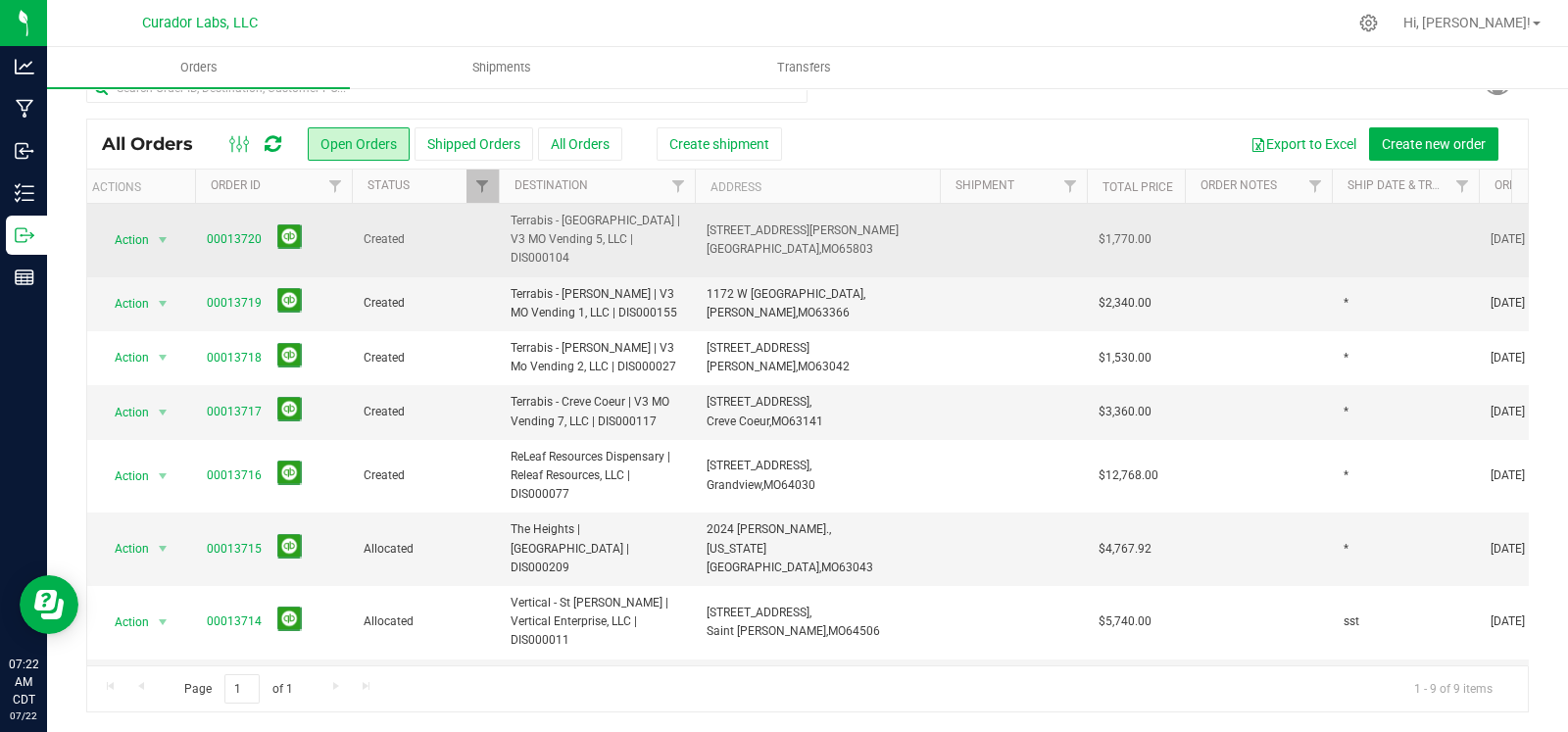 click at bounding box center [1405, 240] 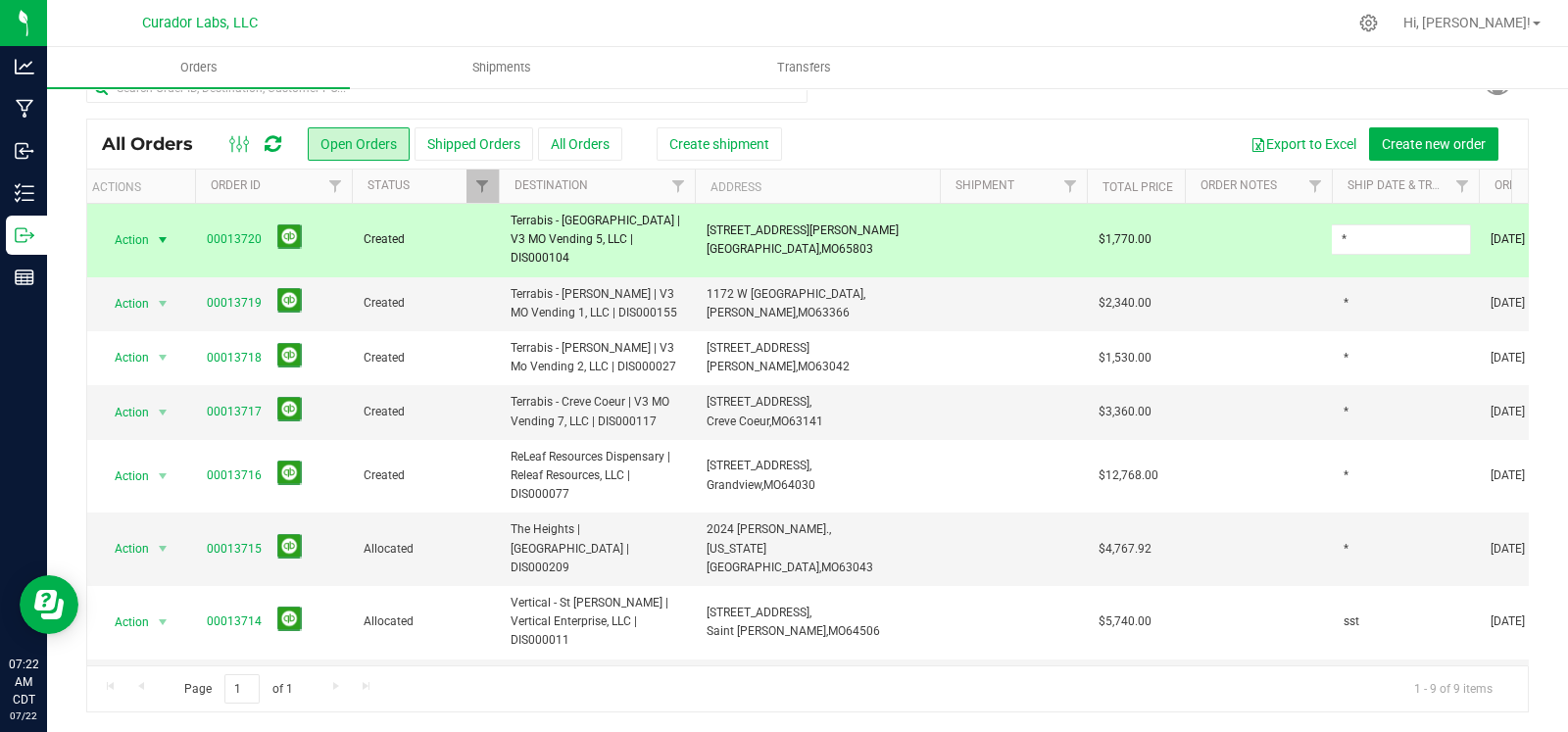 type on "*" 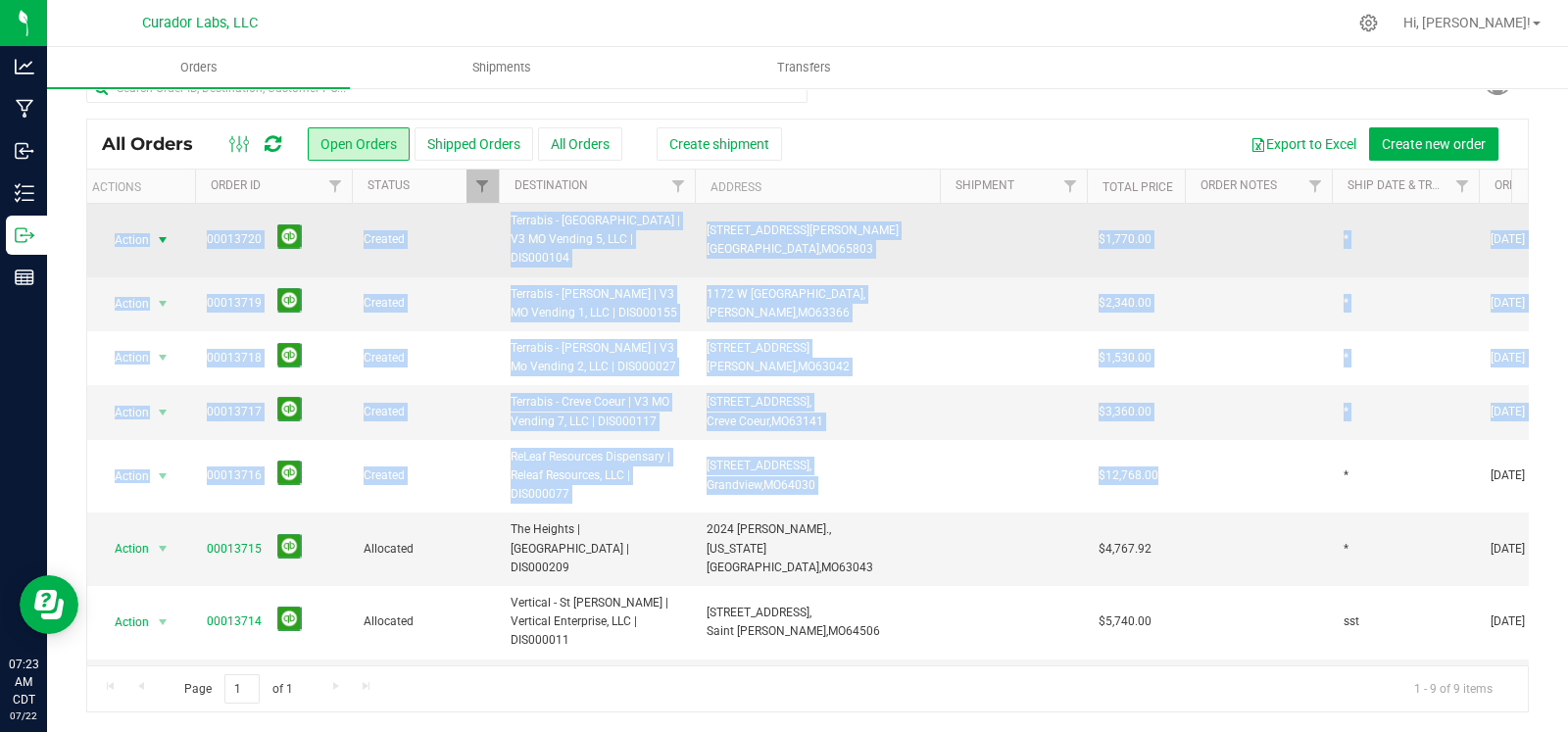 drag, startPoint x: 1174, startPoint y: 453, endPoint x: 108, endPoint y: 222, distance: 1090.7415 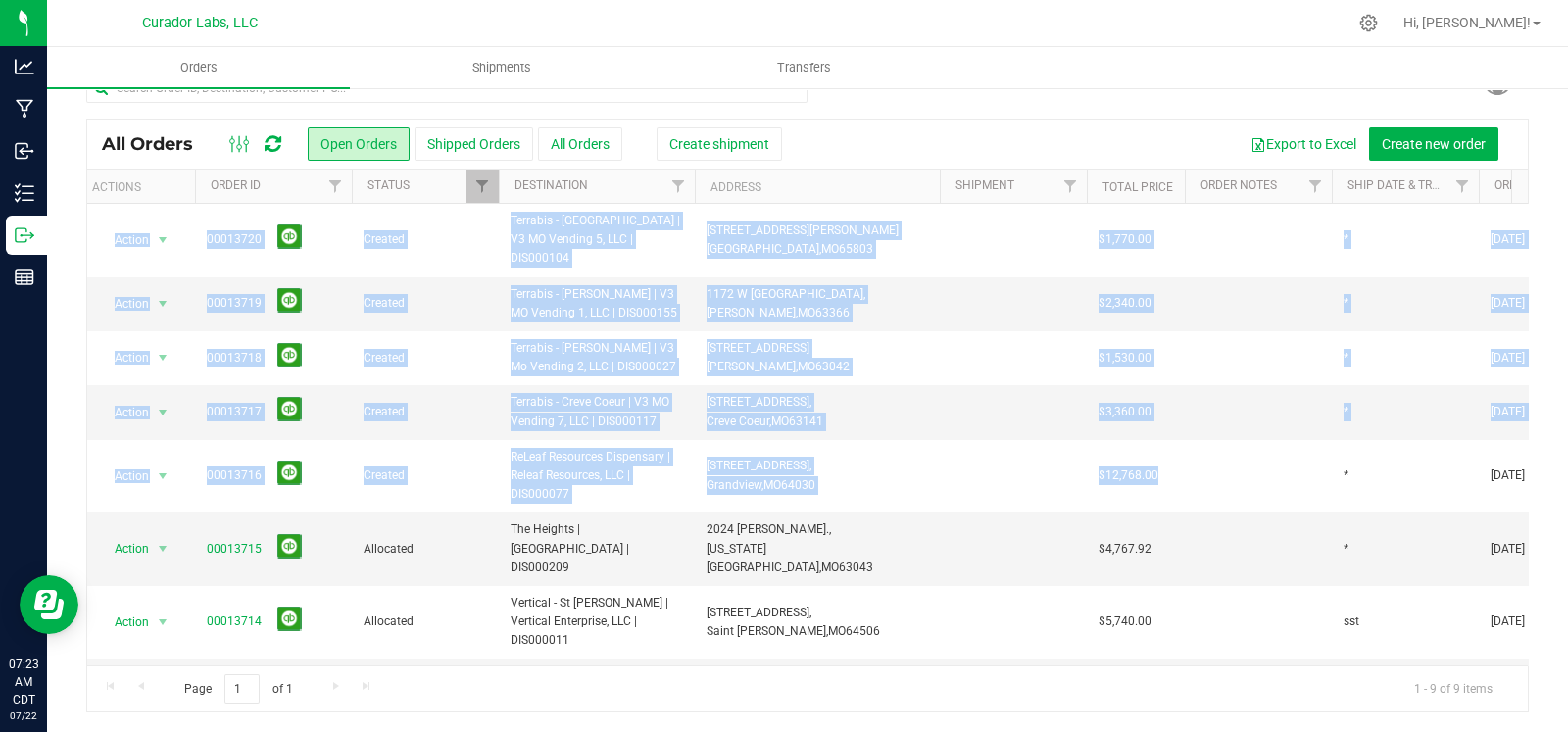 copy on "Action Action Cancel order Change facility Clone order Edit order Mark as fully paid Order audit log Print COAs (single PDF) Print COAs (zip) Print invoice Print packing list
00013720
Created
Terrabis - Springfield | V3 MO Vending 5, LLC | DIS000104
850 E Kearney St,
Springfield,
MO
65803
$1,770.00     *  Jul 21, 2025 15:28:16 CDT
Nate Christo
0
Action Action Cancel order Change facility Clone order Edit order Mark as fully paid Order audit log Print COAs (single PDF) Print COAs (zip) Print invoice Print packing list
00013719
Created
Terrabis - O'Fallon | V3 MO Vending 1, LLC | DIS000155
1172 W Terra Ln,
O'Fallon,
MO
63366
$2,340.00     *  Jul 21, 2025 15:26:30 CDT
Nate Christo
0
Action Action Cancel order Change facility Clone order Edit order Mark as fully paid Order audit log Print COAs (single PDF) Print COAs (zip) Print invo..." 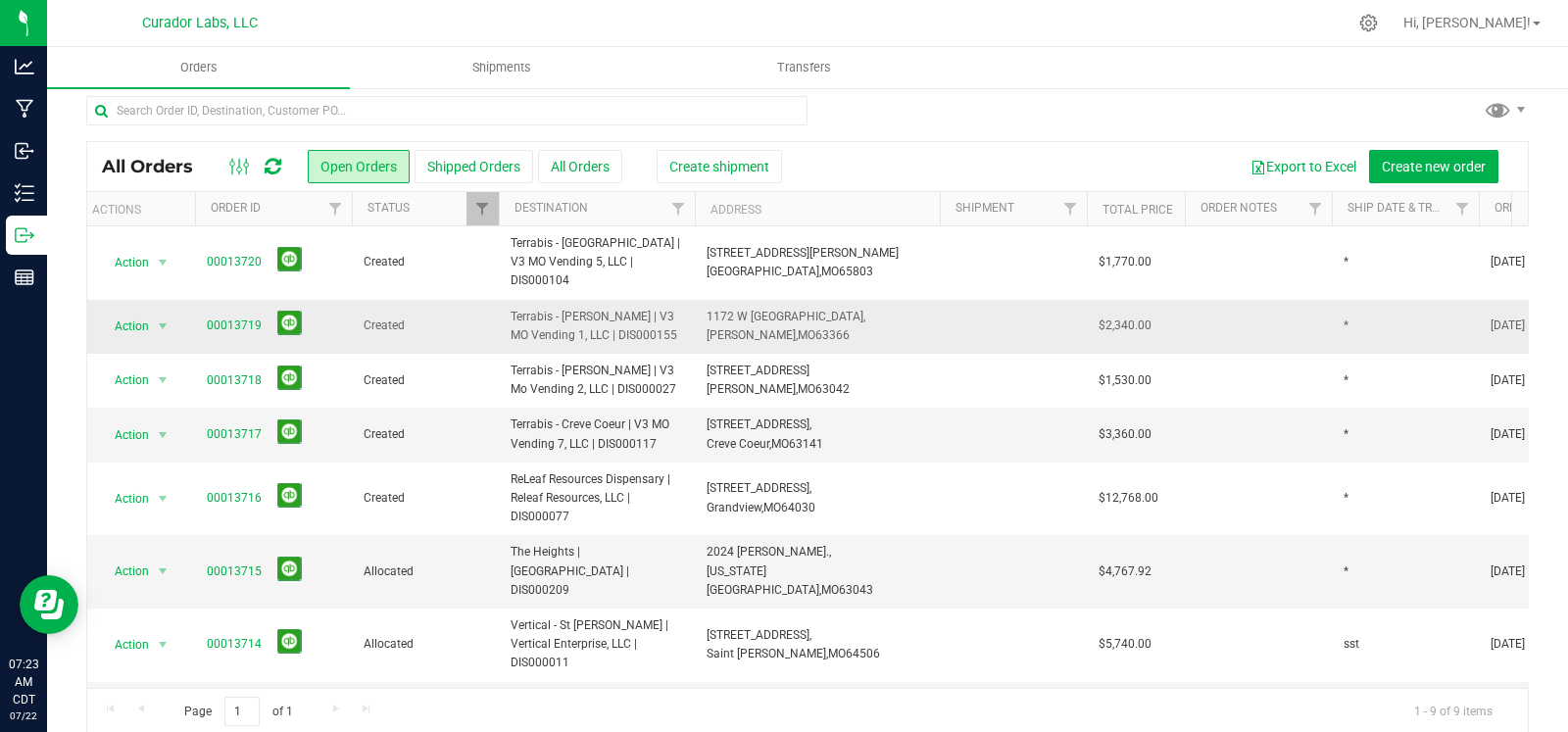 scroll, scrollTop: 0, scrollLeft: 0, axis: both 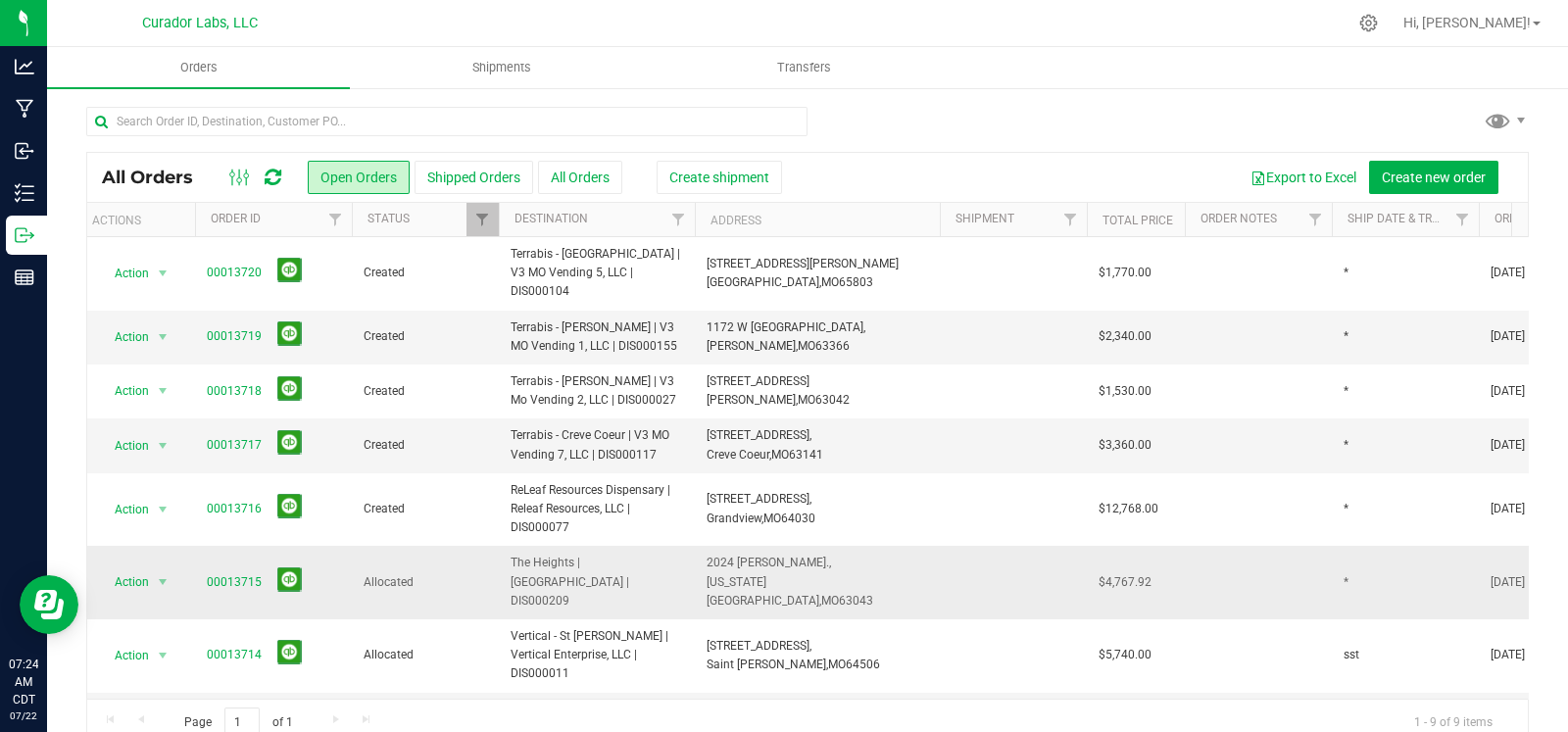 drag, startPoint x: 632, startPoint y: 561, endPoint x: 501, endPoint y: 553, distance: 131.24405 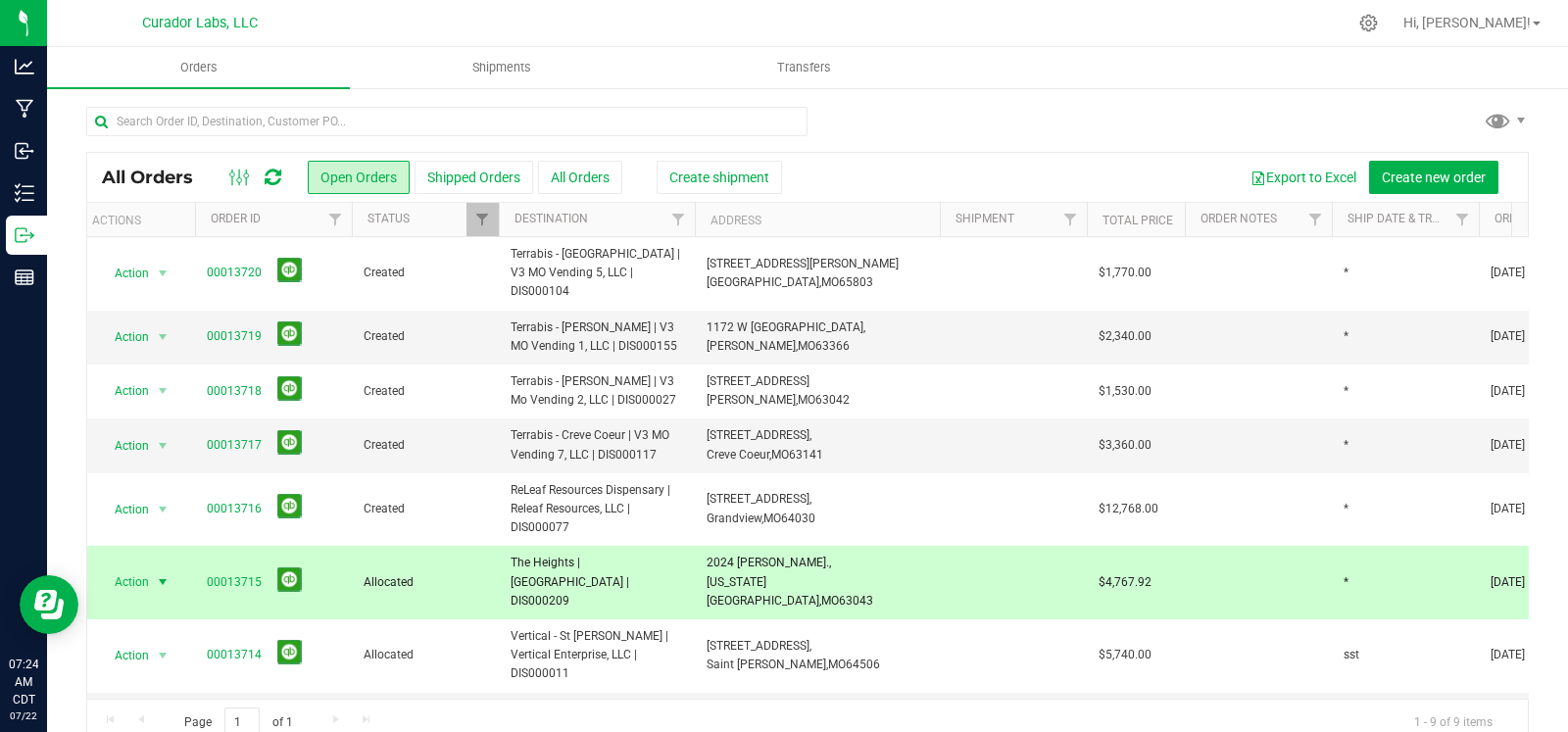 copy on "The Heights | [GEOGRAPHIC_DATA] | DIS000209" 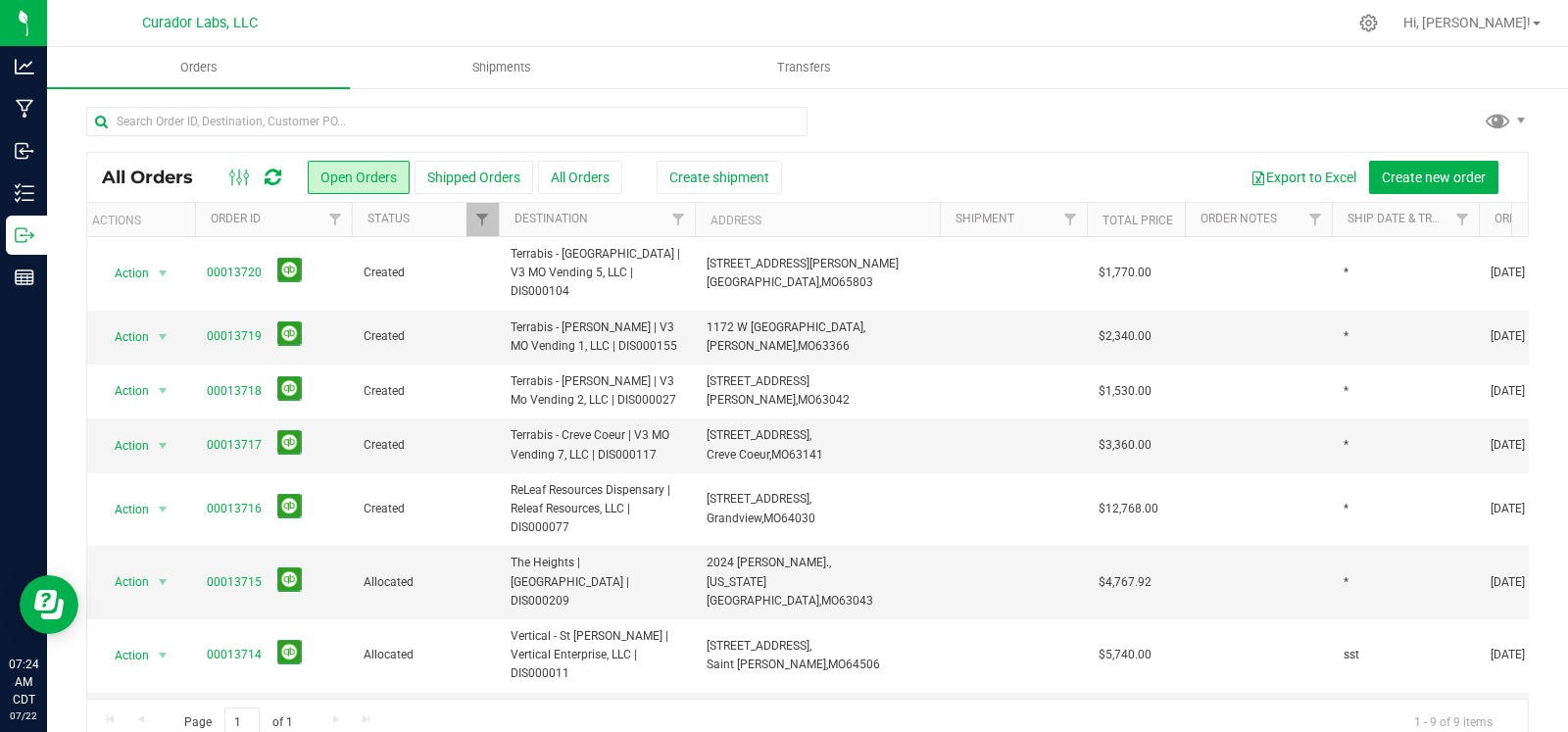 copy on "2024 McKelvey Rd.,
Maryland Heights,
MO
63043" 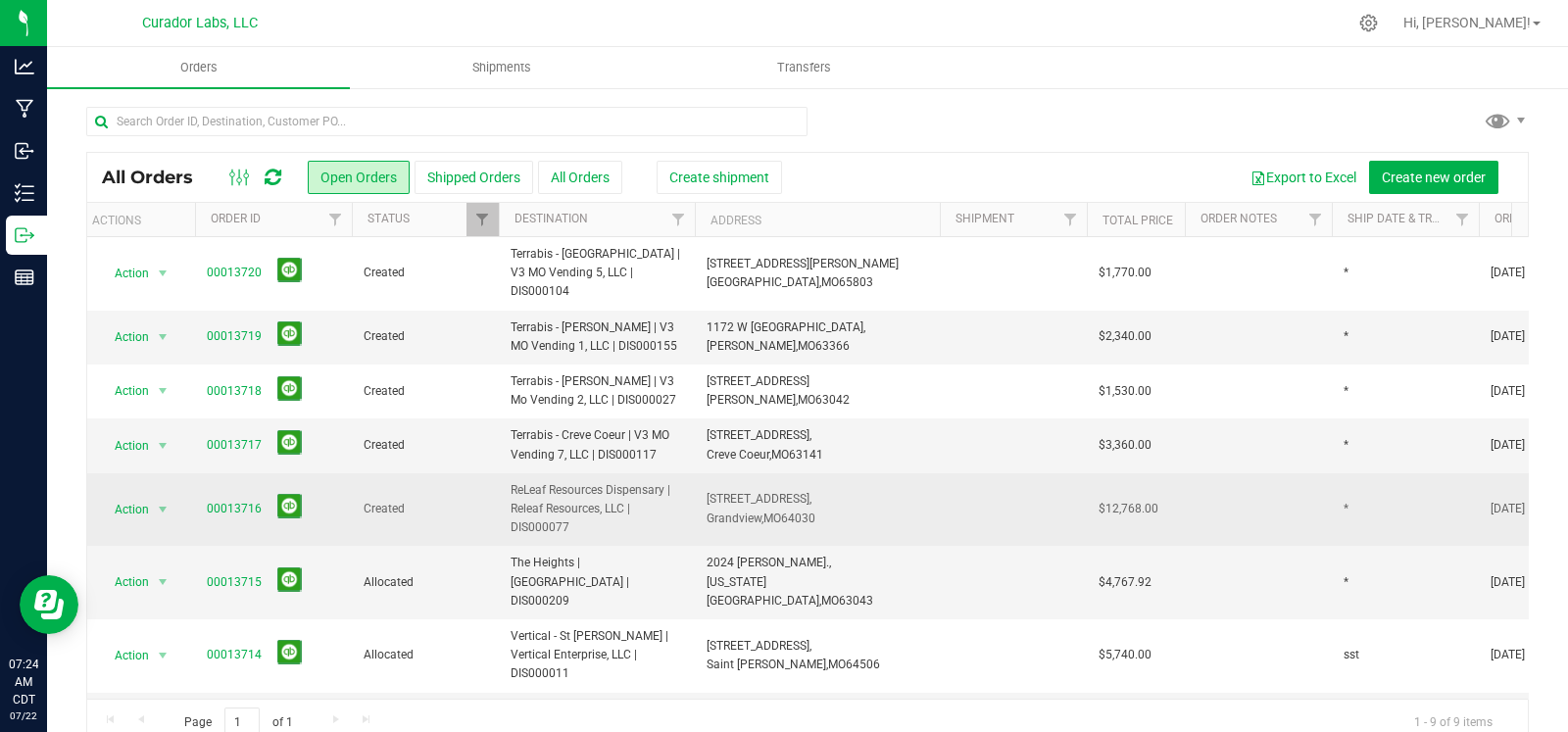 drag, startPoint x: 587, startPoint y: 505, endPoint x: 505, endPoint y: 474, distance: 87.664132 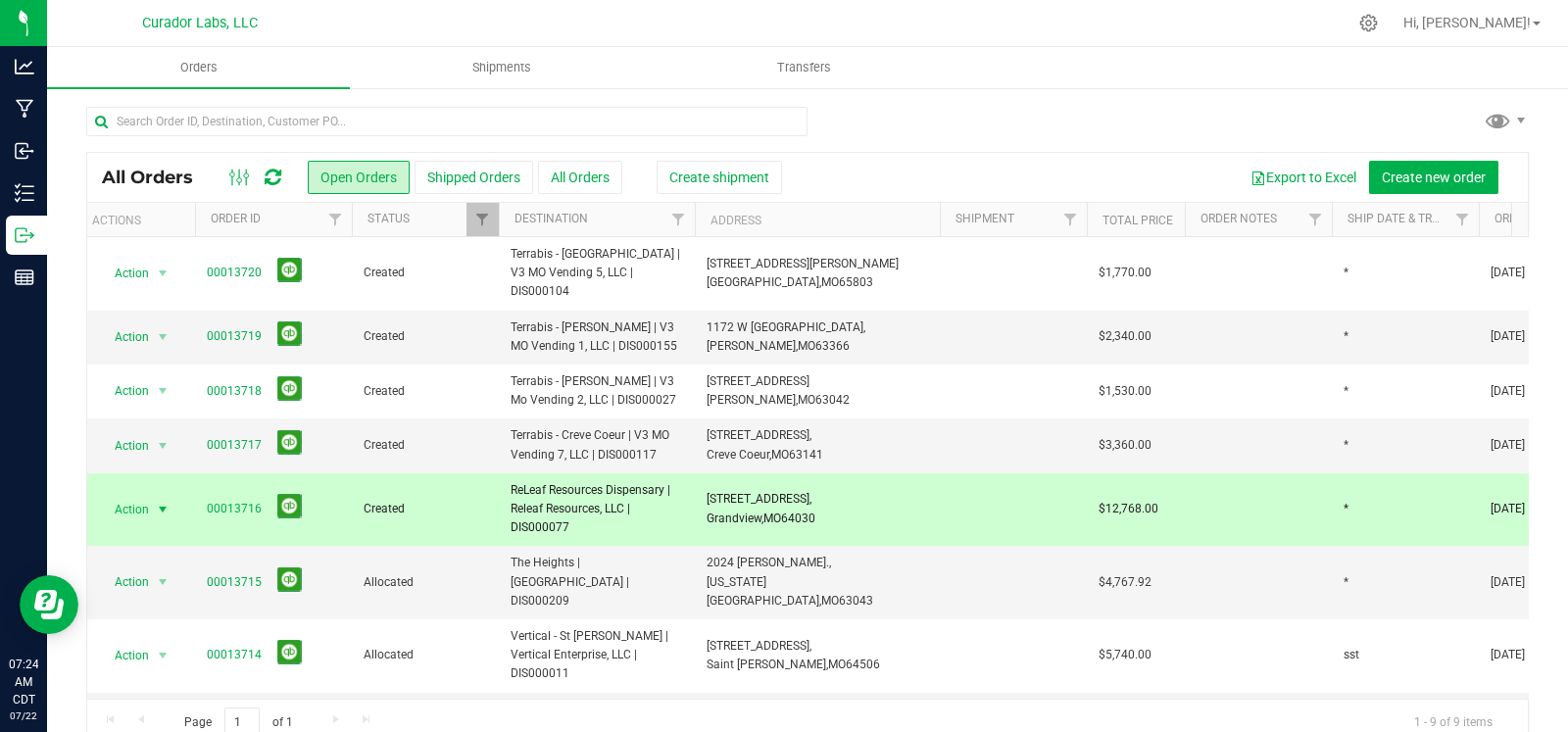 copy on "ReLeaf Resources Dispensary | Releaf Resources, LLC | DIS000077" 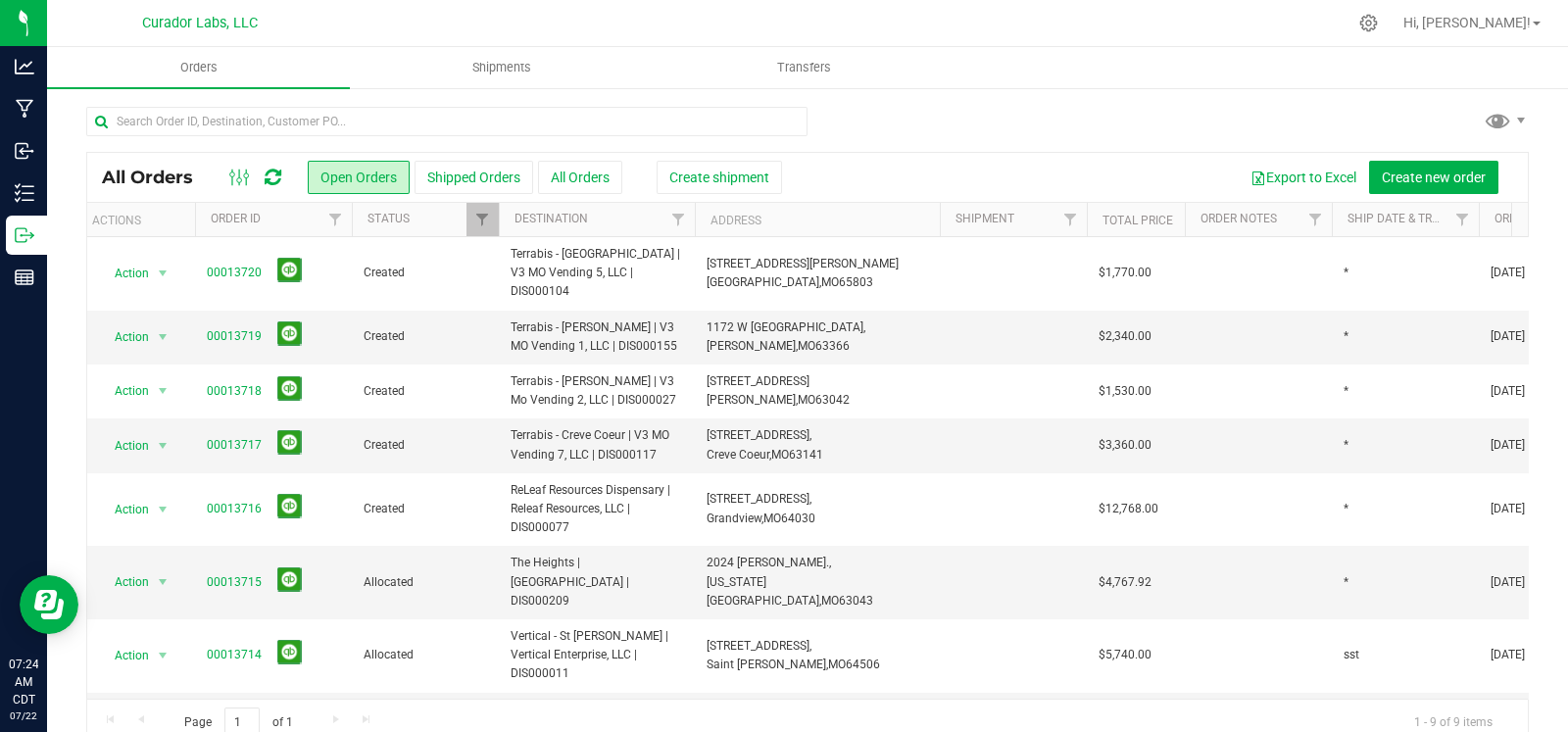 copy on "13836 S US Highway 71,
Grandview,
MO
64030" 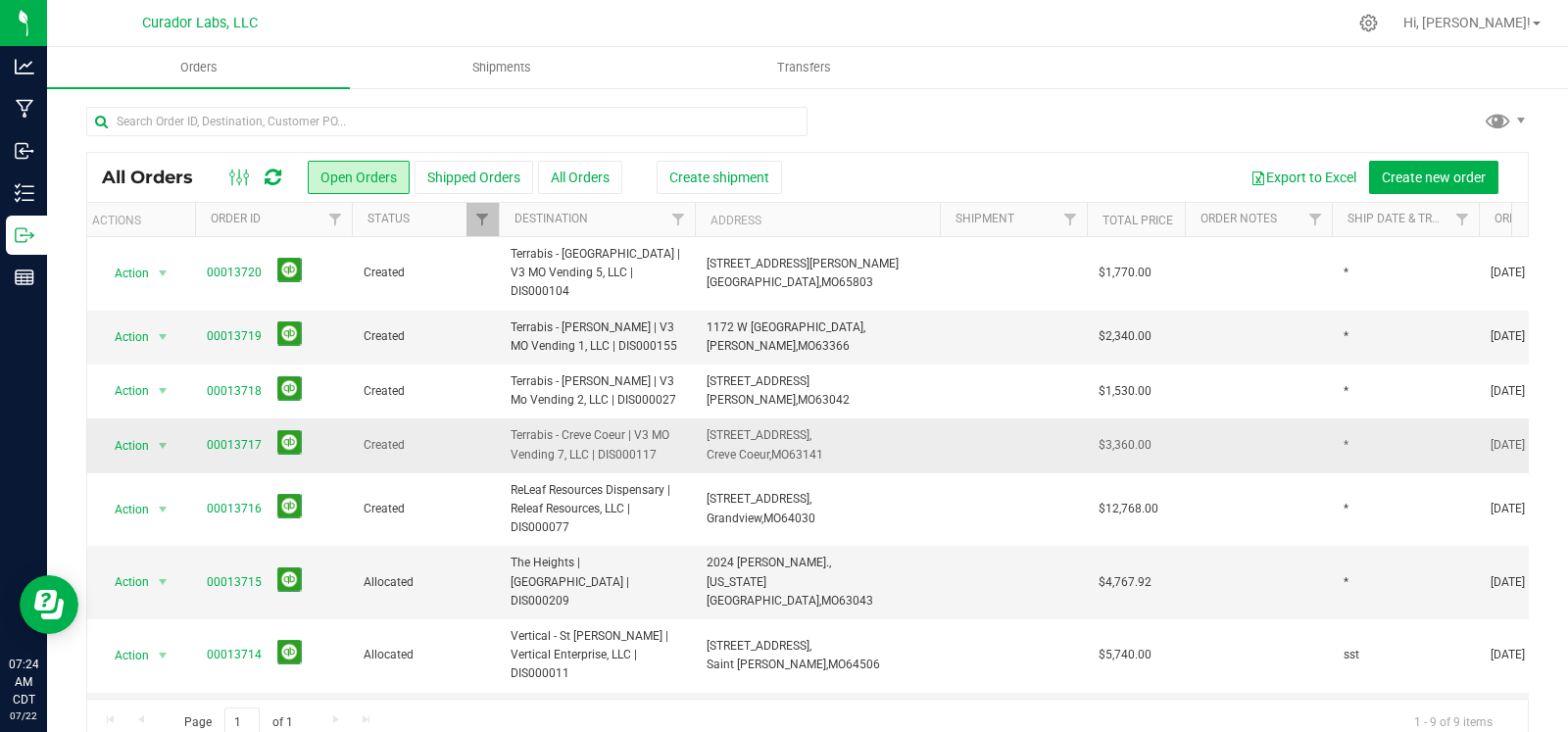 drag, startPoint x: 666, startPoint y: 433, endPoint x: 496, endPoint y: 427, distance: 170.10585 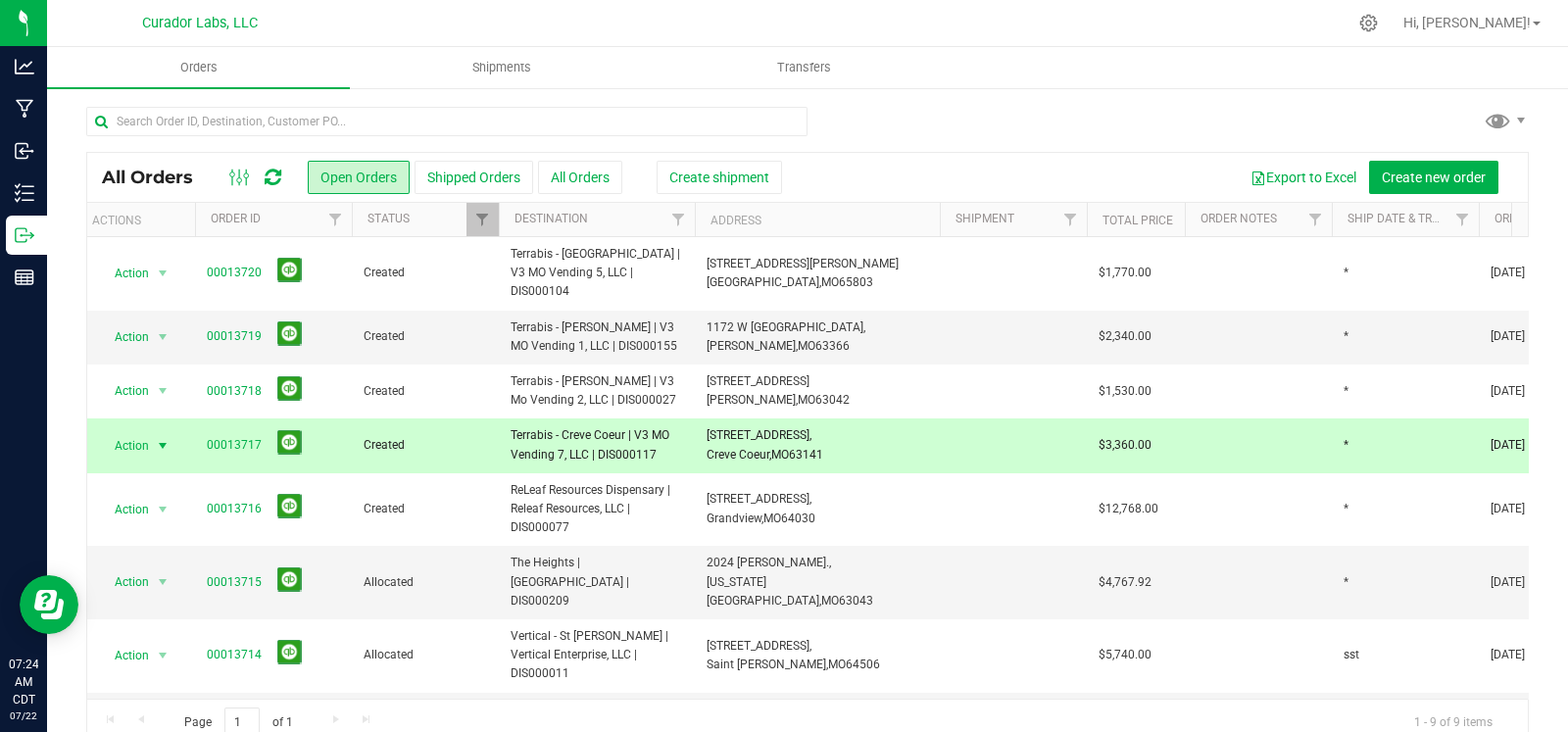 copy on "Terrabis - Creve Coeur | V3 MO Vending 7, LLC | DIS000117" 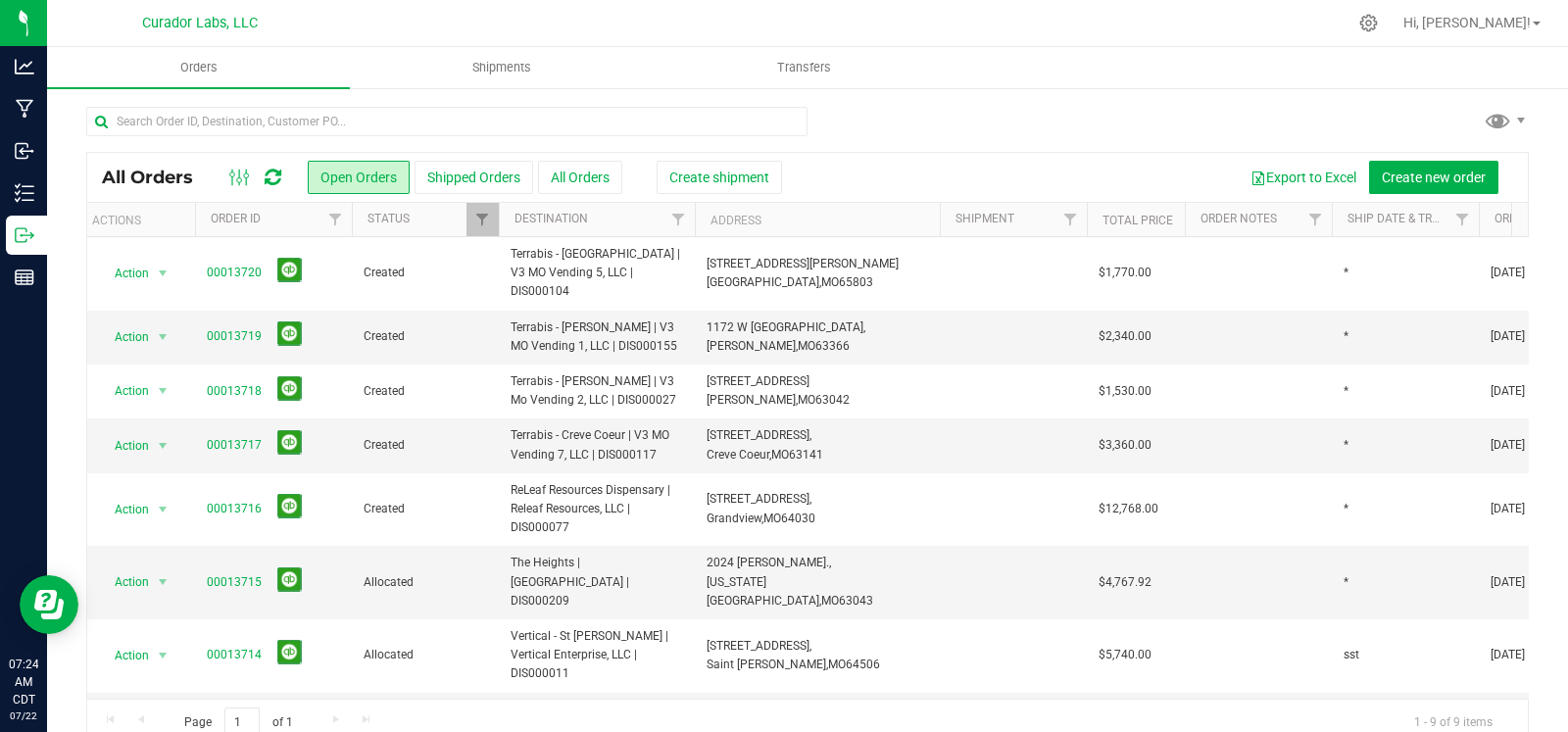 copy on "11062 Olive Blvd,
Creve Coeur,
MO
63141" 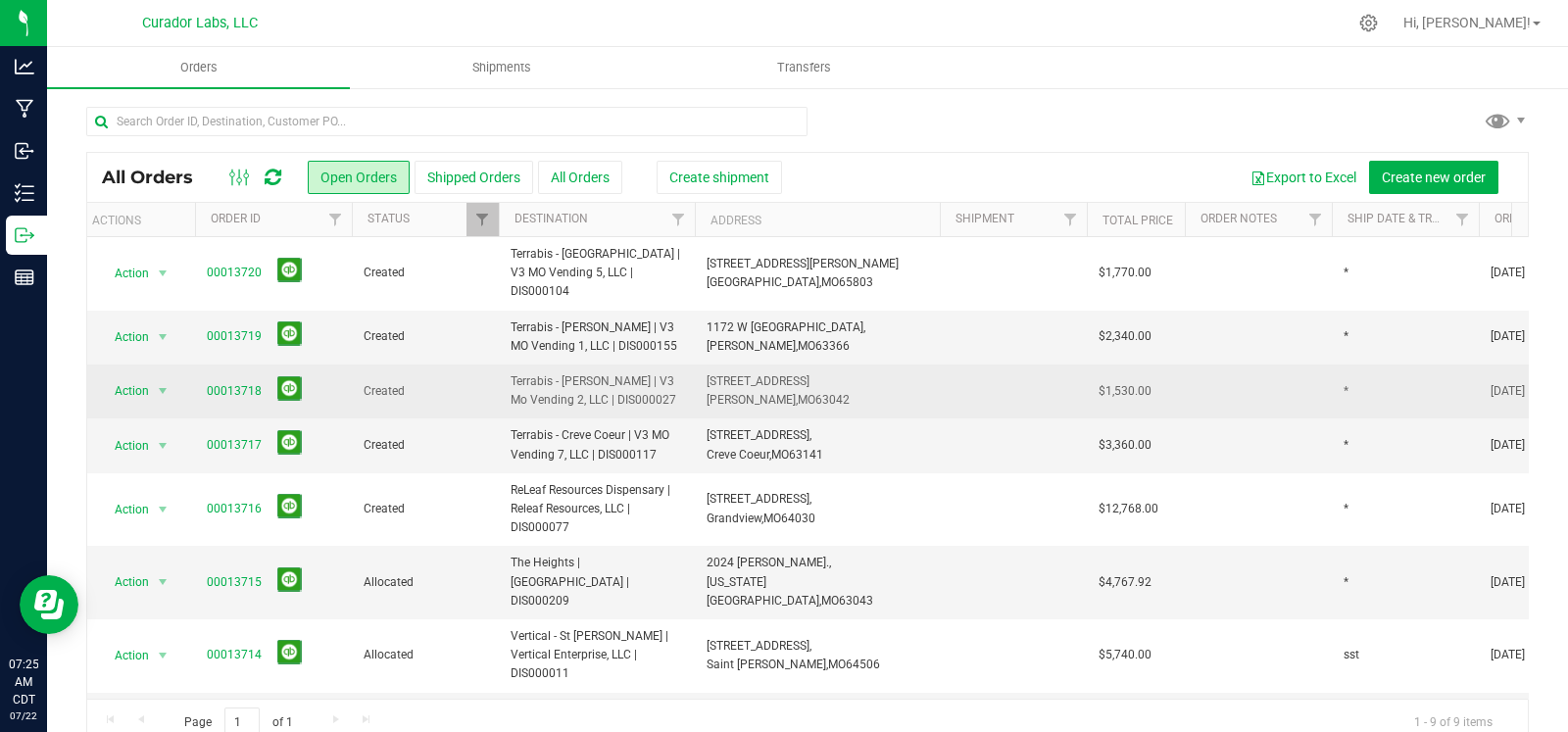 drag, startPoint x: 661, startPoint y: 382, endPoint x: 490, endPoint y: 373, distance: 171.2367 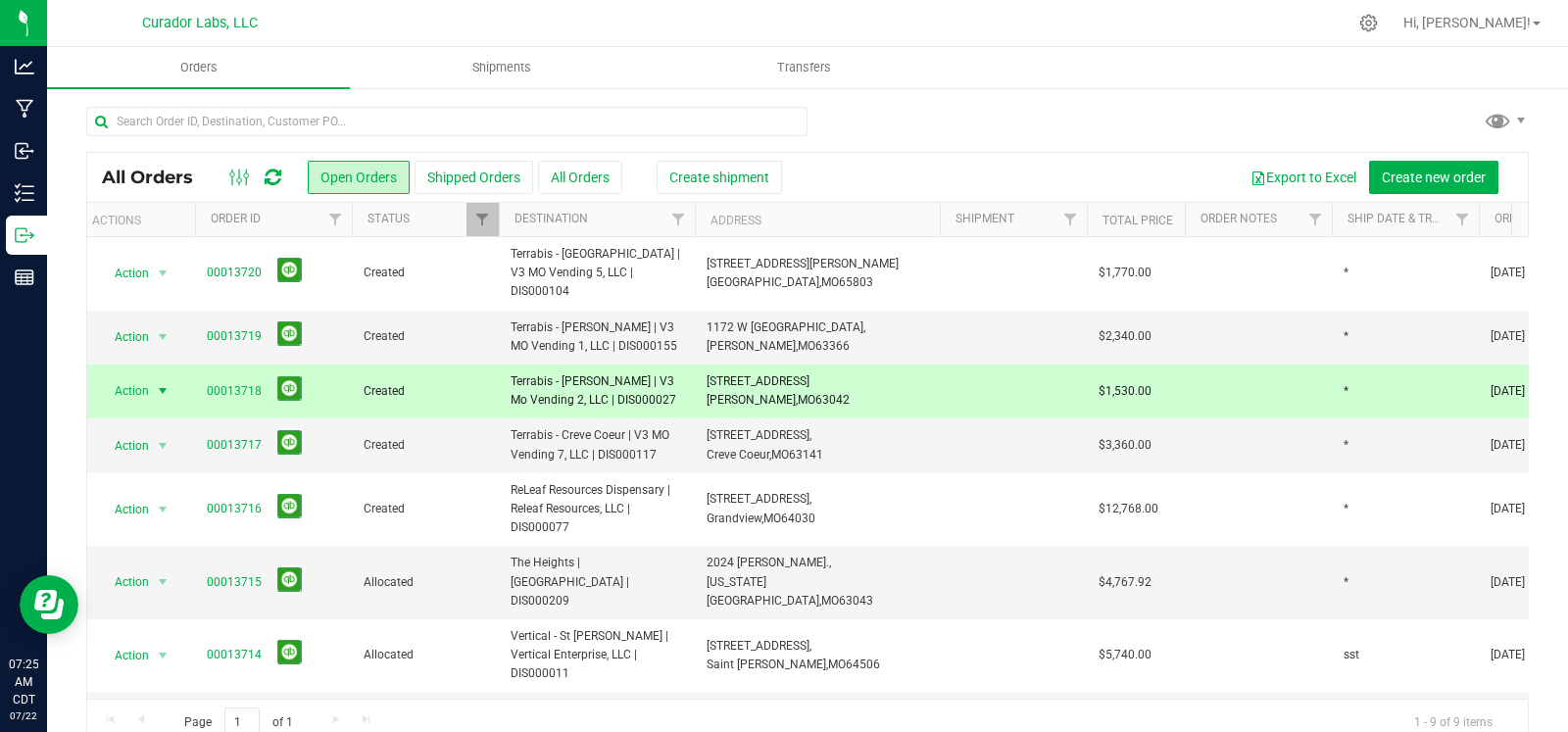 copy on "Terrabis - [PERSON_NAME] | V3 Mo Vending 2, LLC | DIS000027" 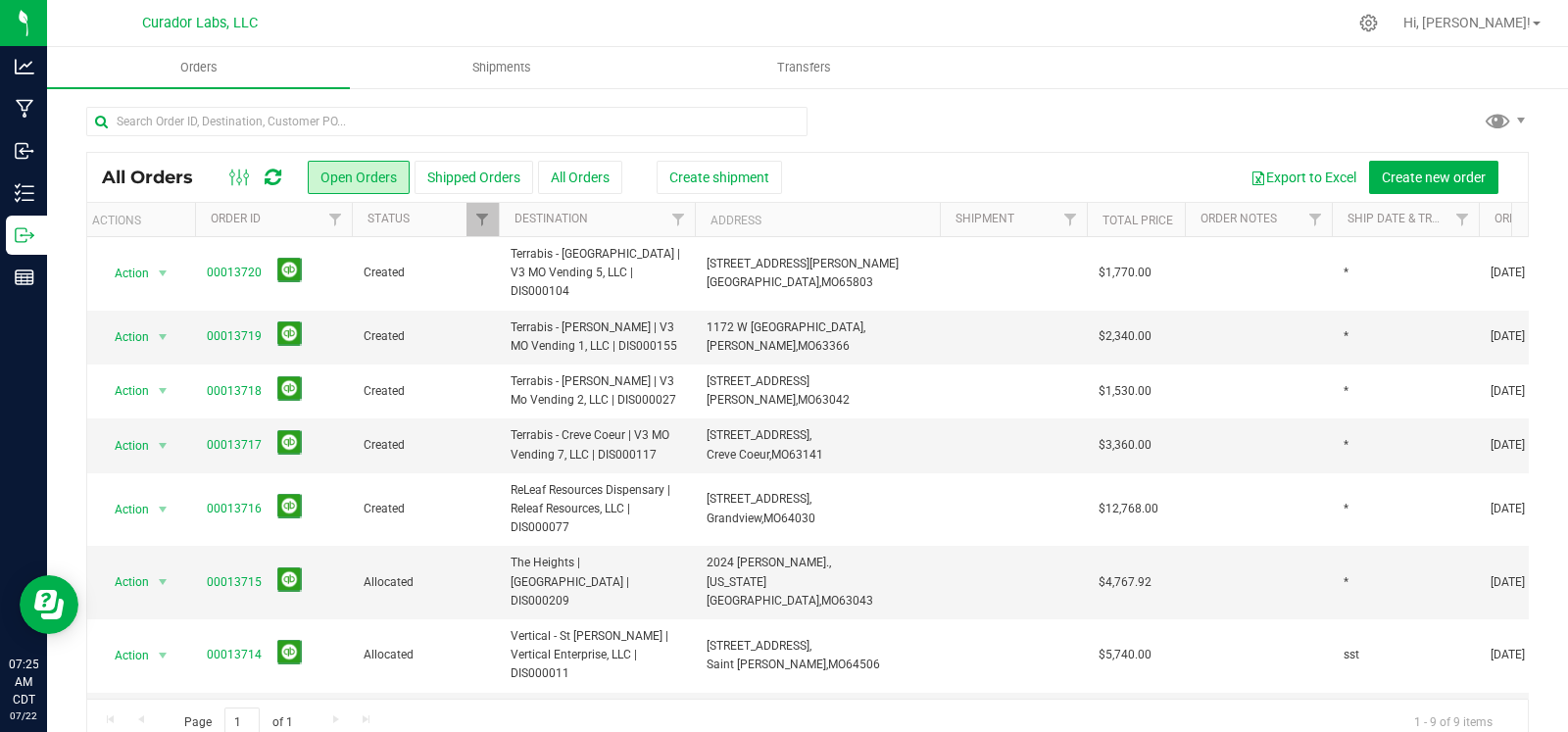 copy on "7766 N Lindbergh Blvd,
Hazelwood,
MO
63042" 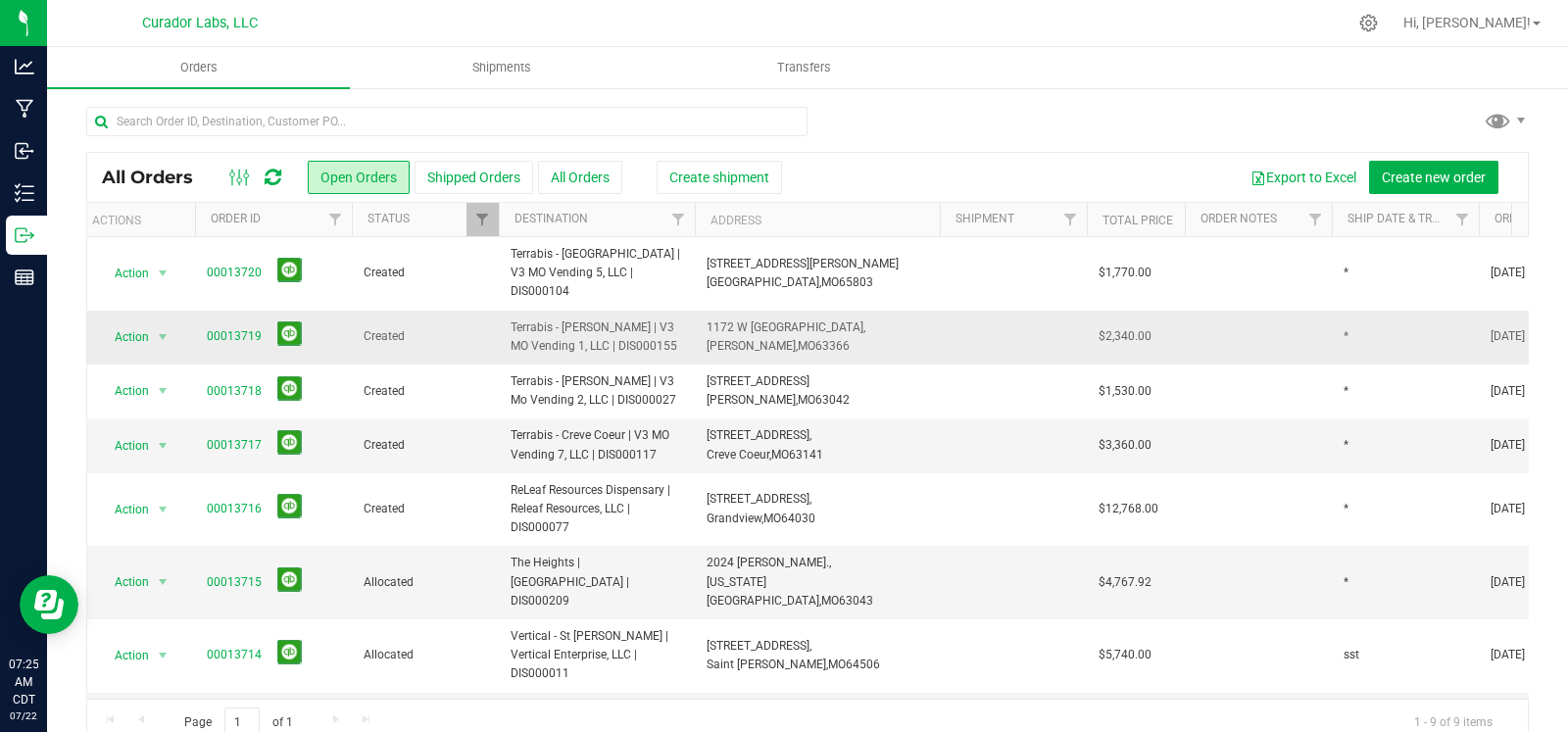 drag, startPoint x: 665, startPoint y: 318, endPoint x: 505, endPoint y: 315, distance: 160.02812 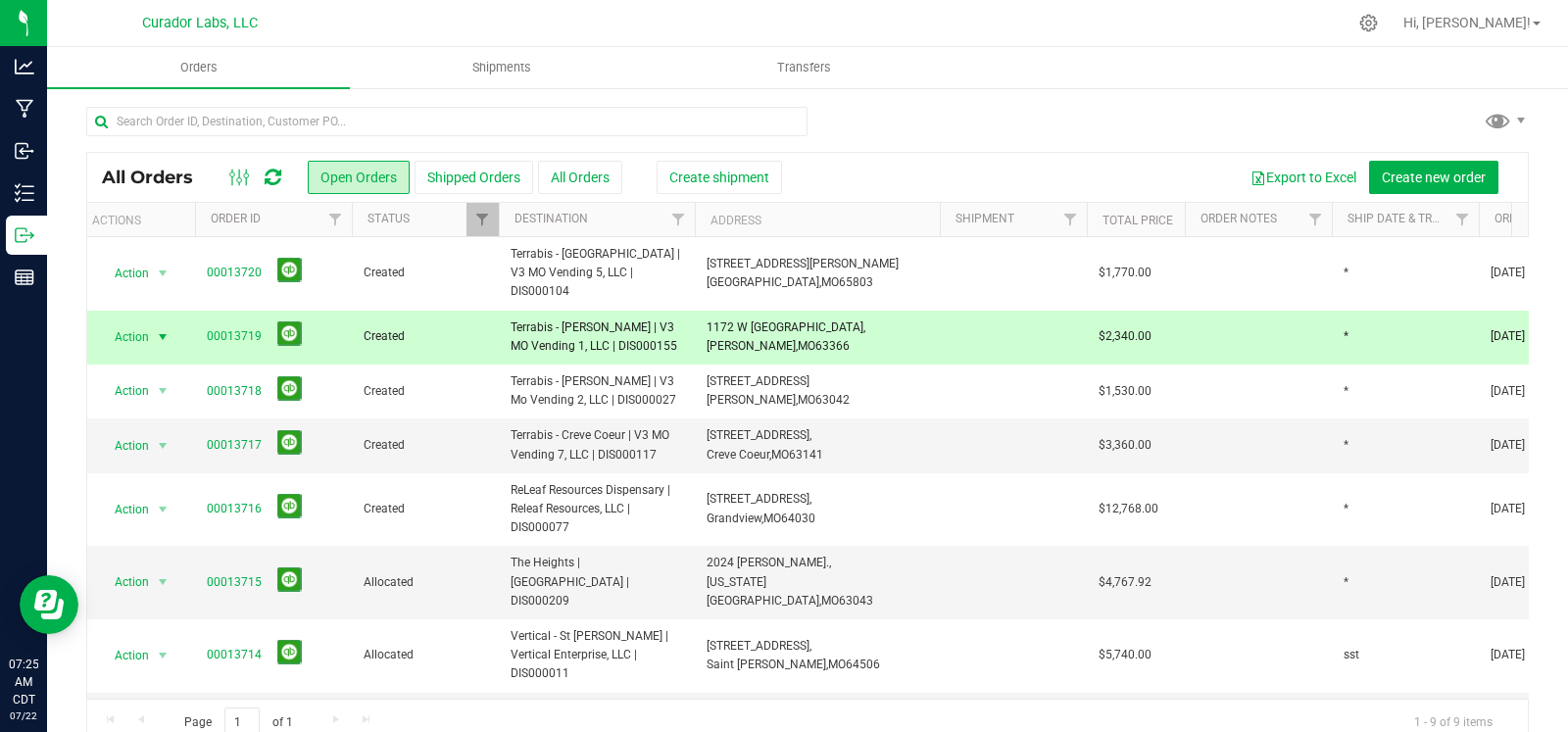copy on "Terrabis - [PERSON_NAME] | V3 MO Vending 1, LLC | DIS000155" 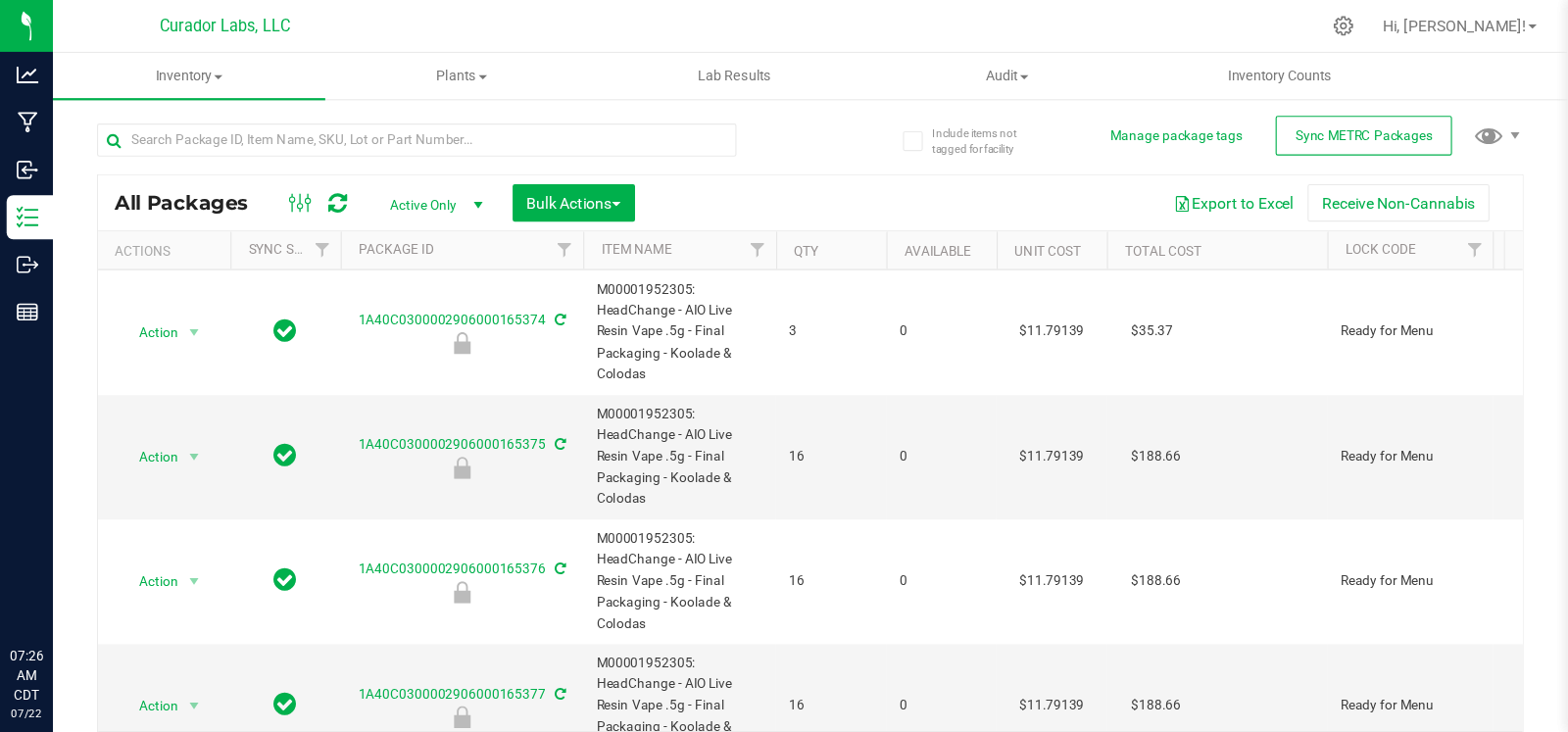 scroll, scrollTop: 0, scrollLeft: 0, axis: both 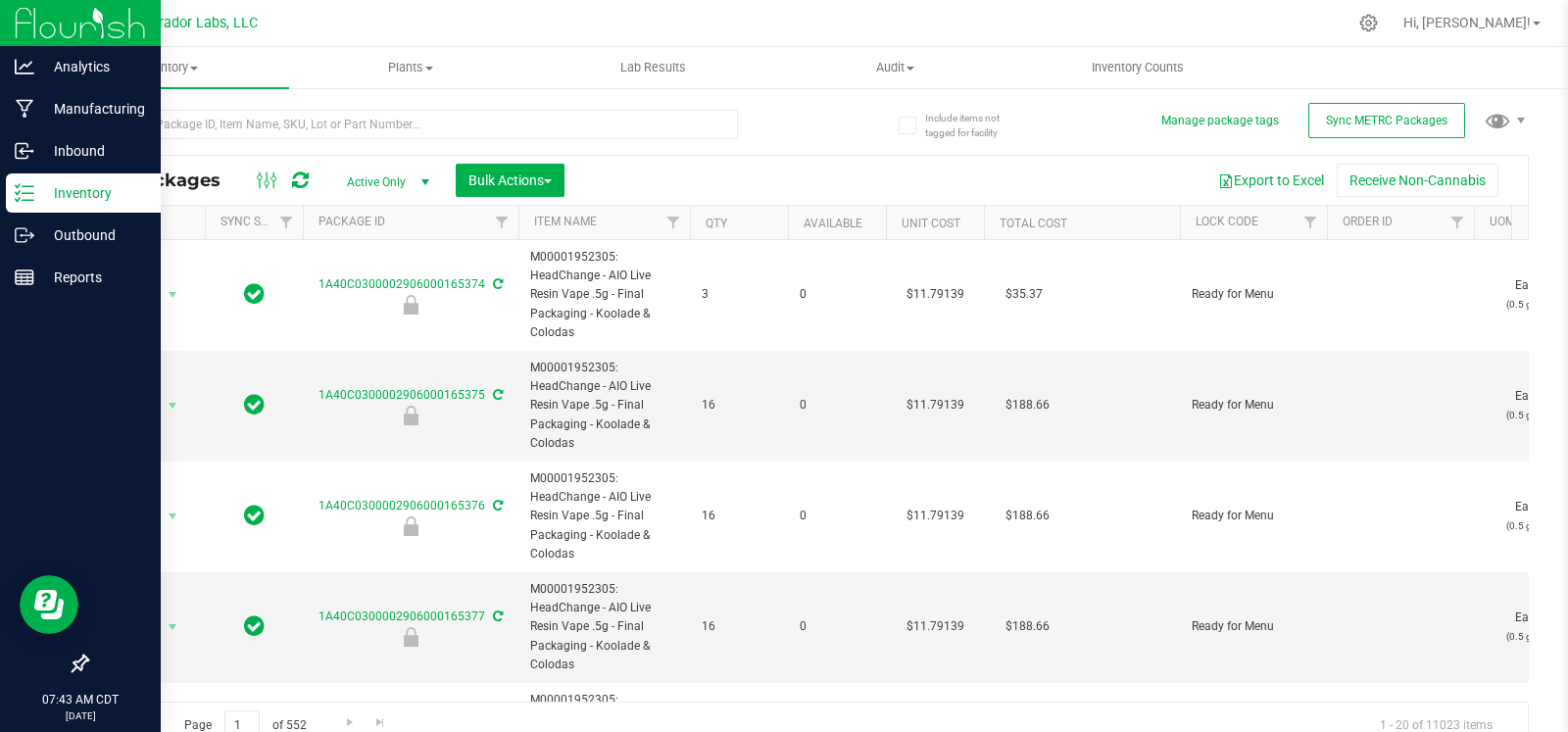 click on "Inventory" at bounding box center [93, 193] 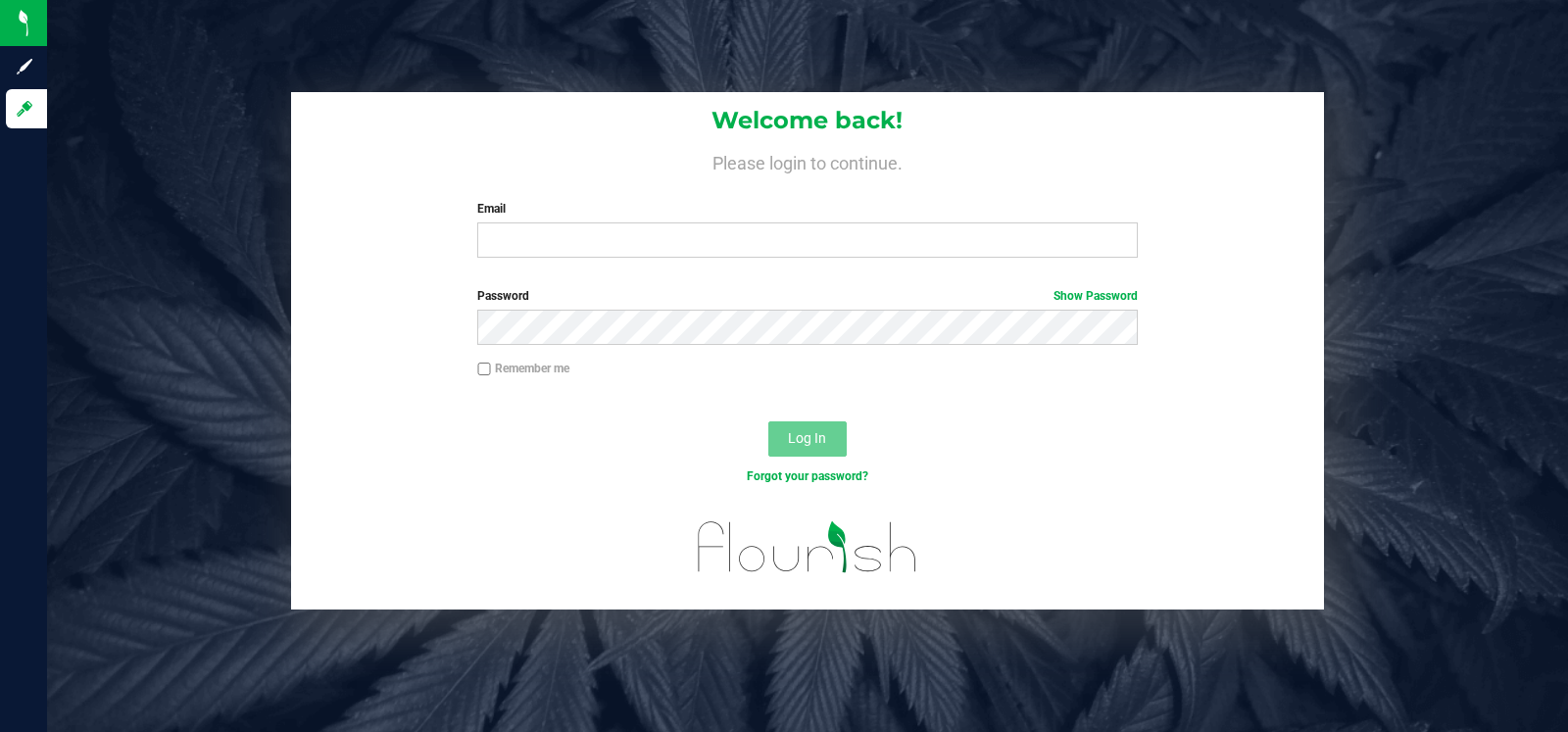 scroll, scrollTop: 0, scrollLeft: 0, axis: both 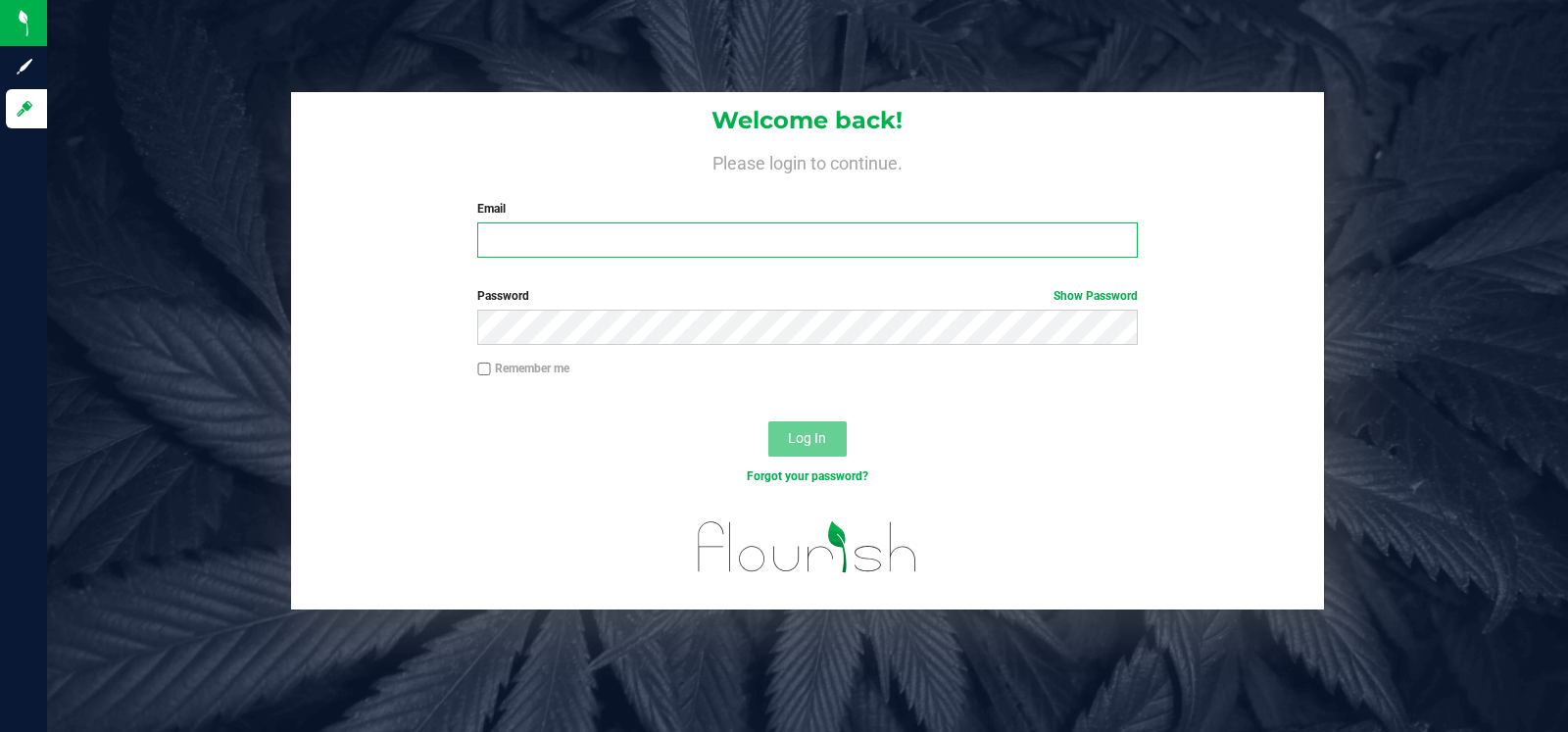 type on "will.rimel@curadorbrands.com" 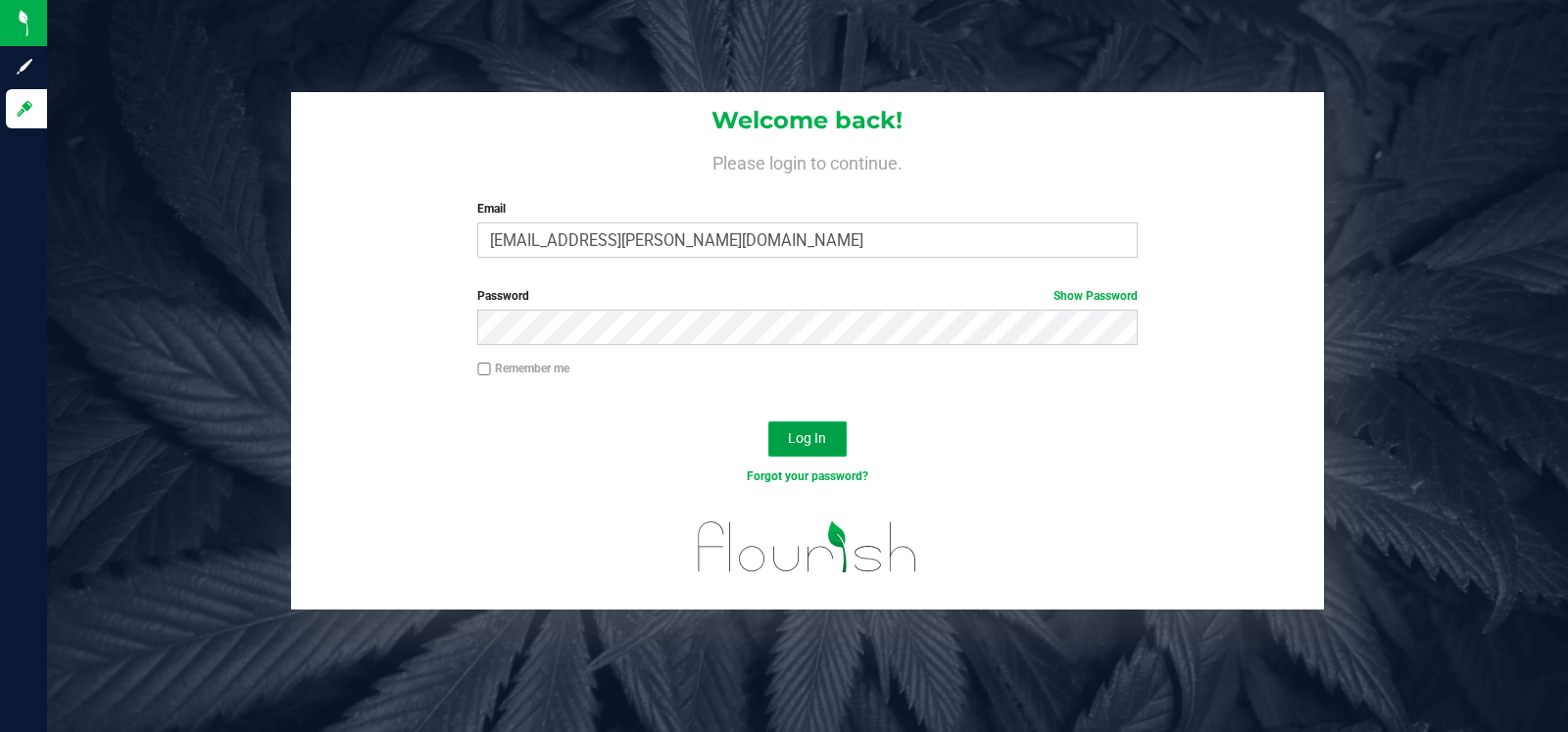 click on "Log In" at bounding box center [807, 438] 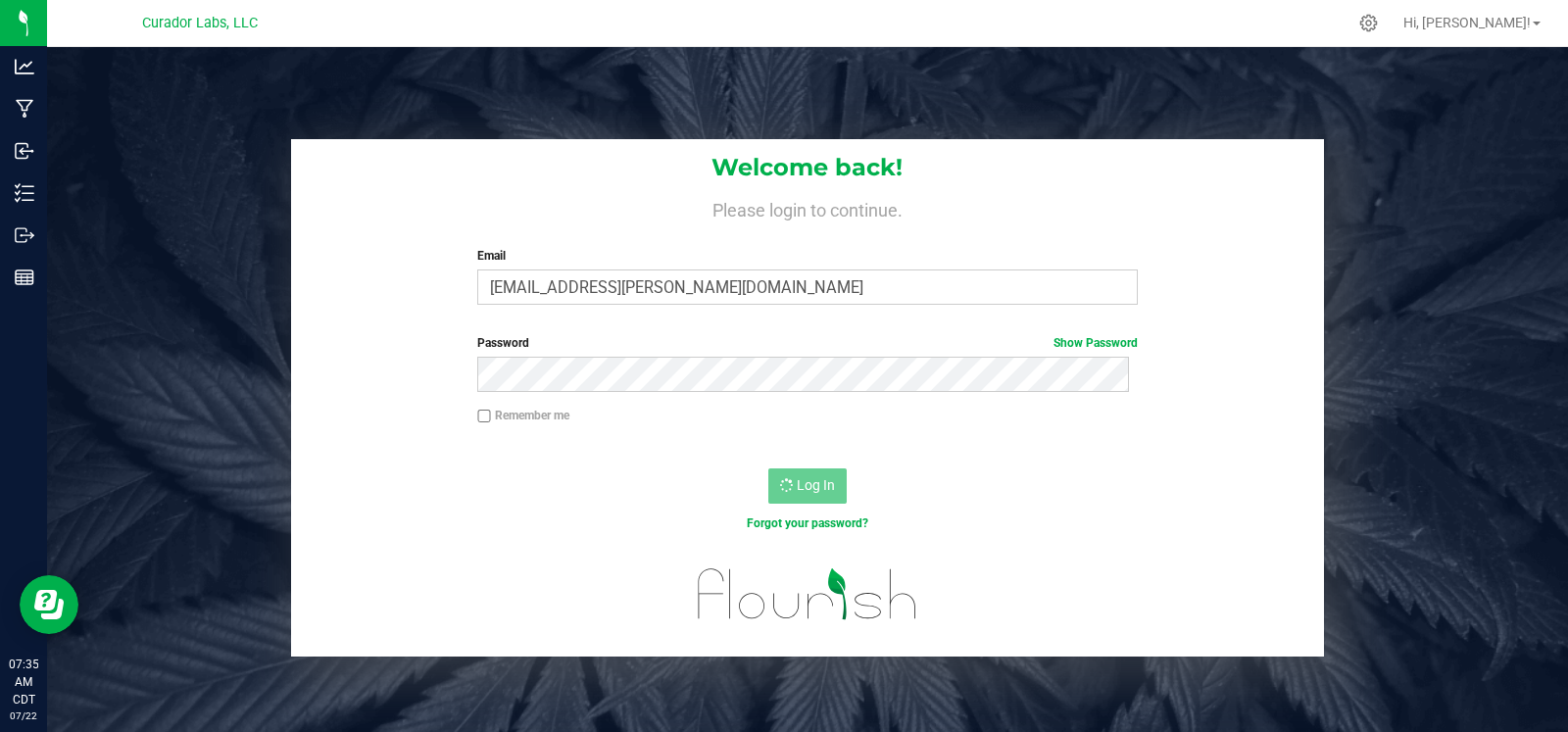 scroll, scrollTop: 0, scrollLeft: 0, axis: both 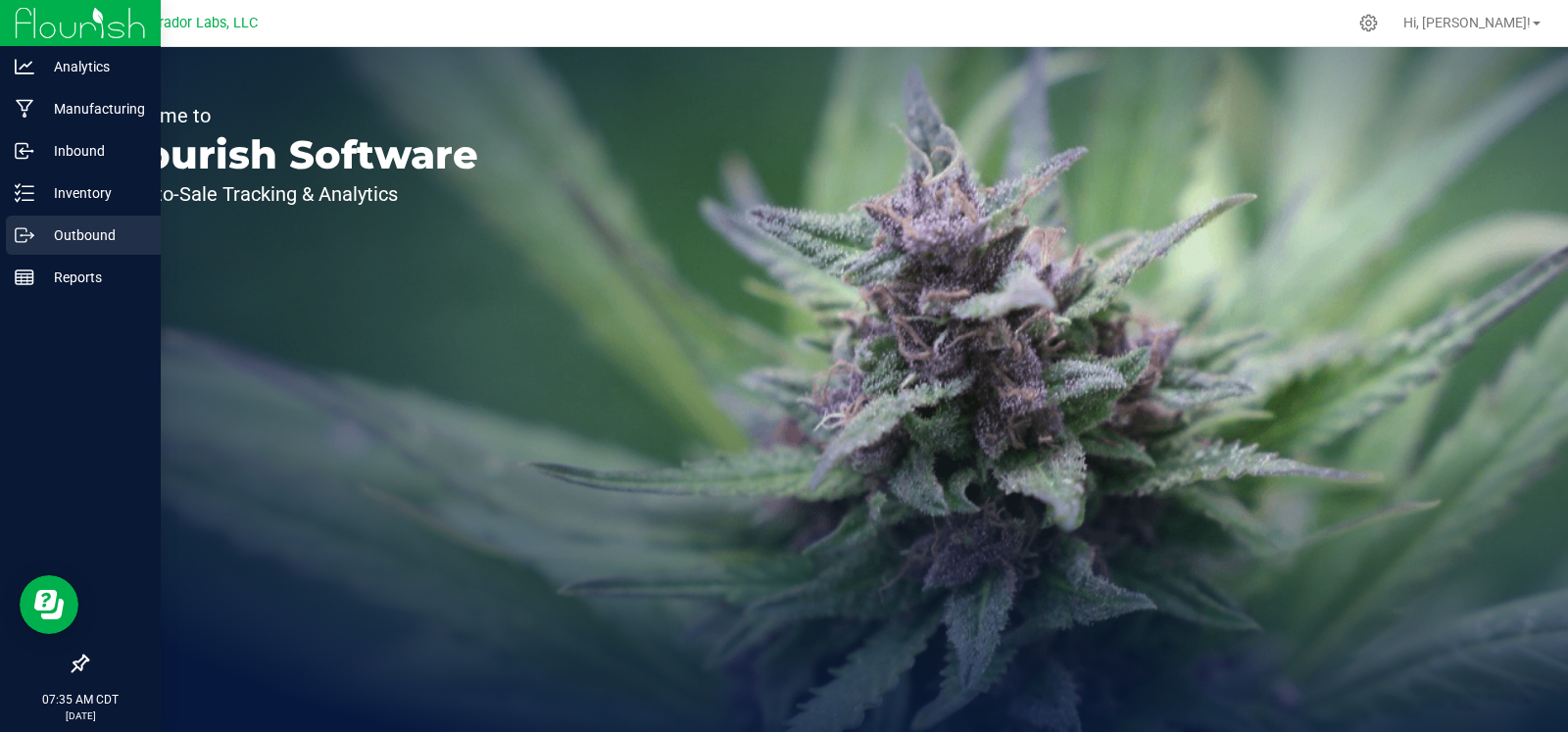 click on "Outbound" at bounding box center (93, 235) 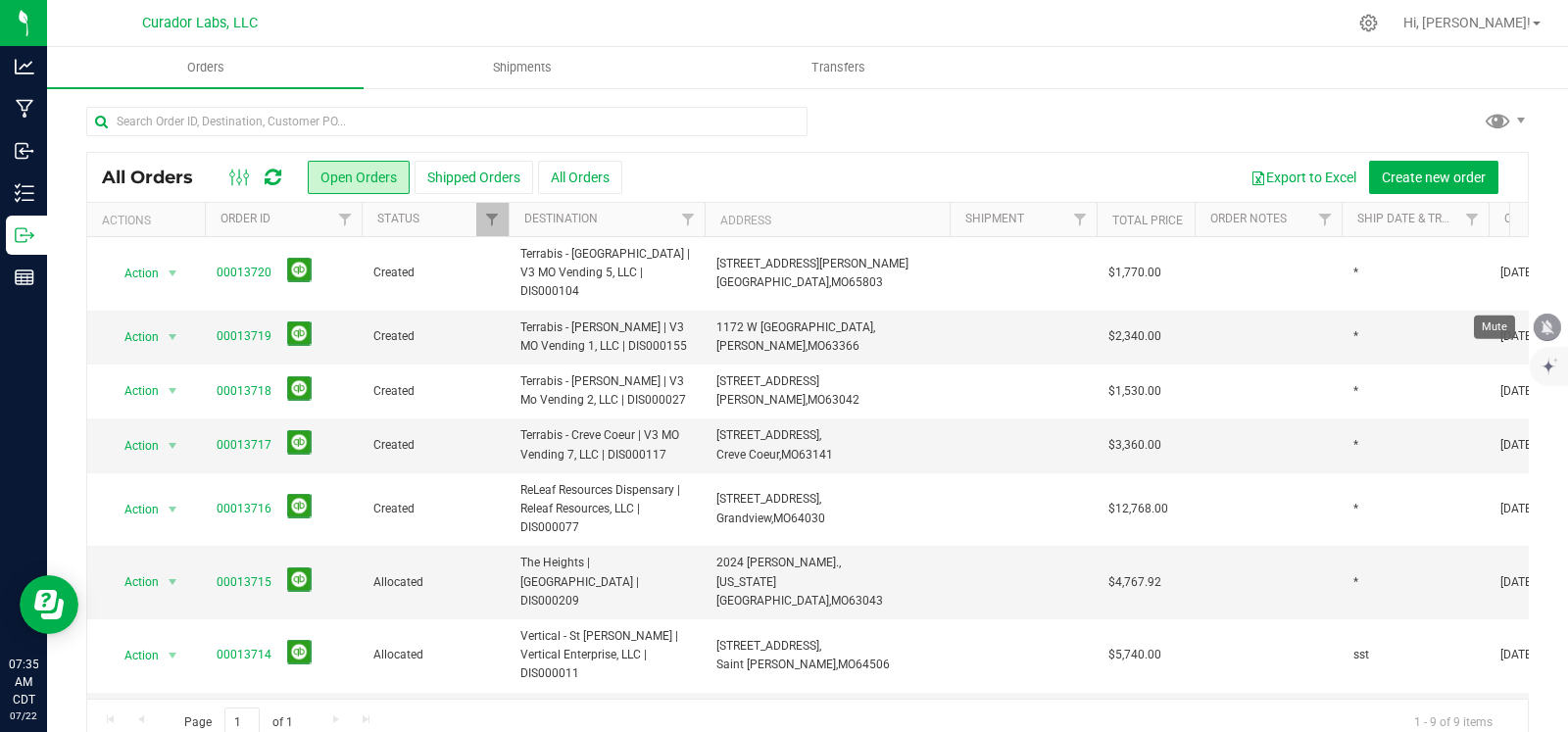 click at bounding box center [1547, 327] 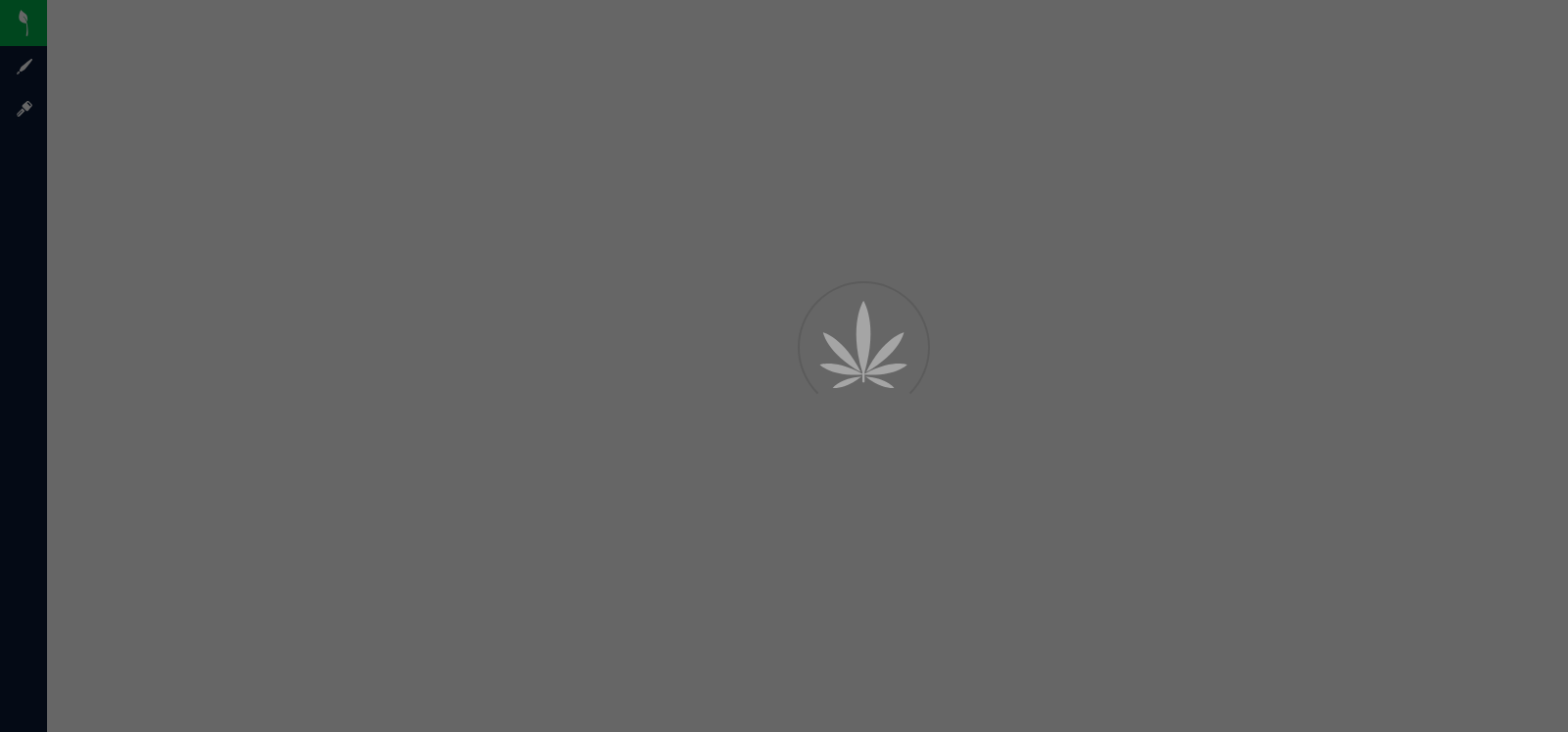 scroll, scrollTop: 0, scrollLeft: 0, axis: both 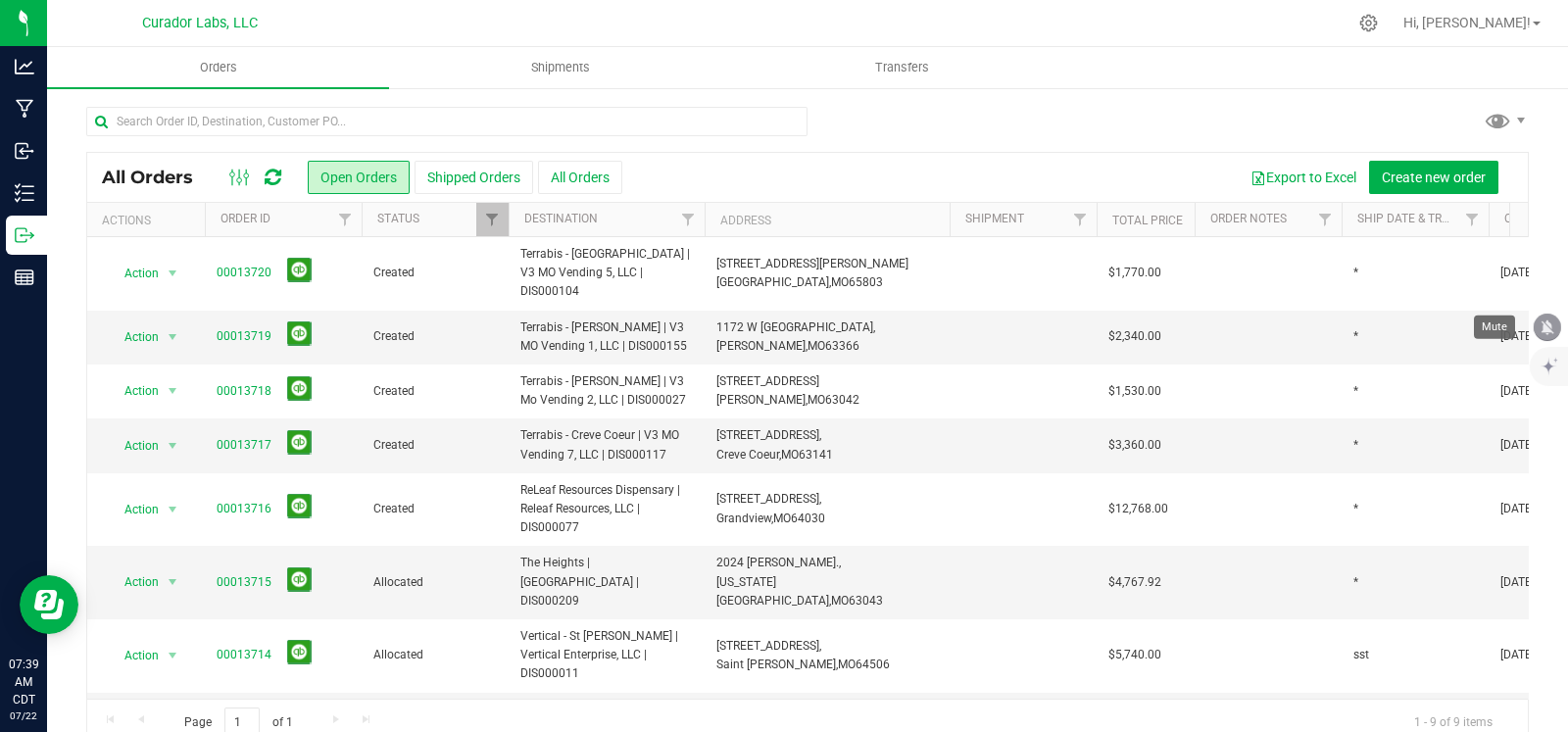 click 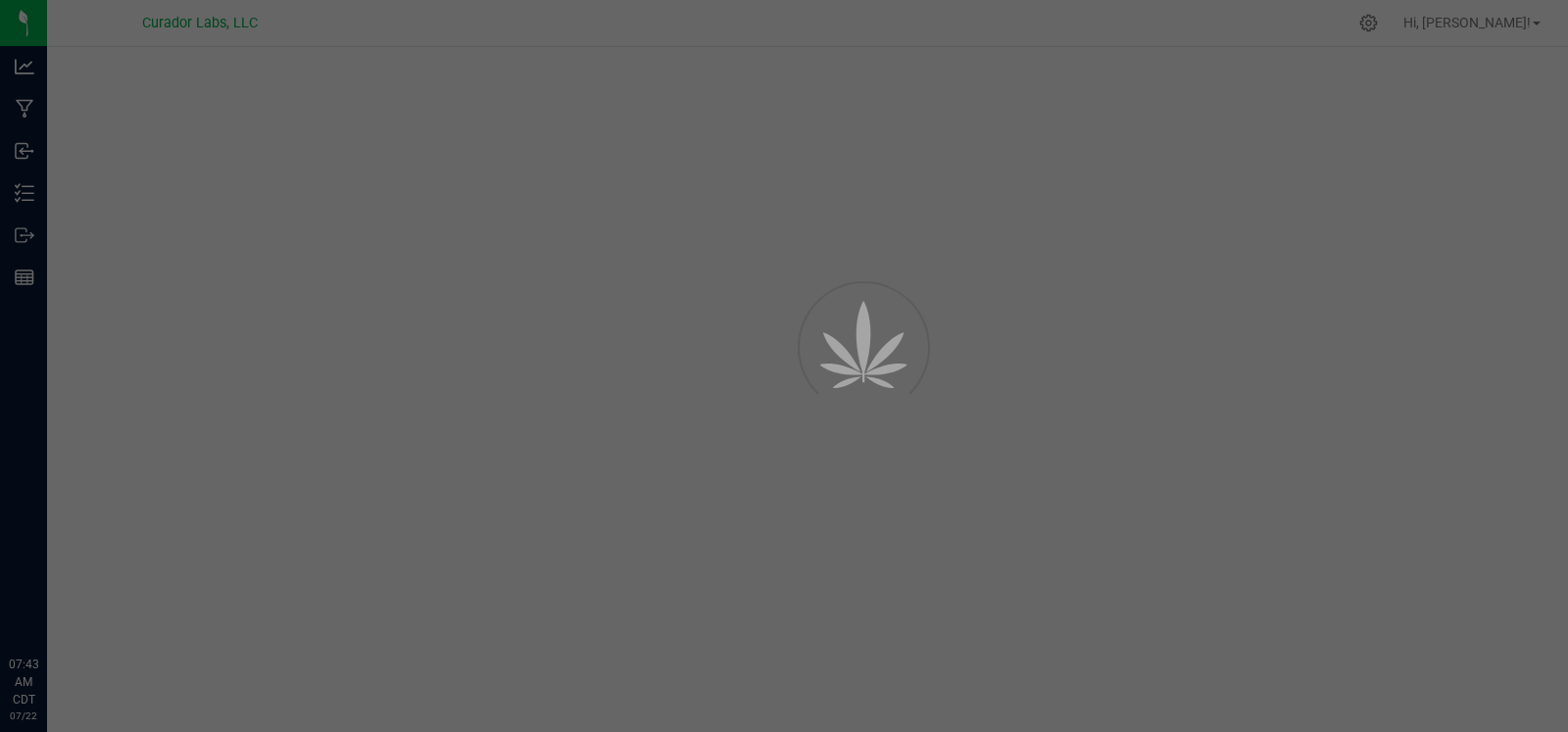 scroll, scrollTop: 0, scrollLeft: 0, axis: both 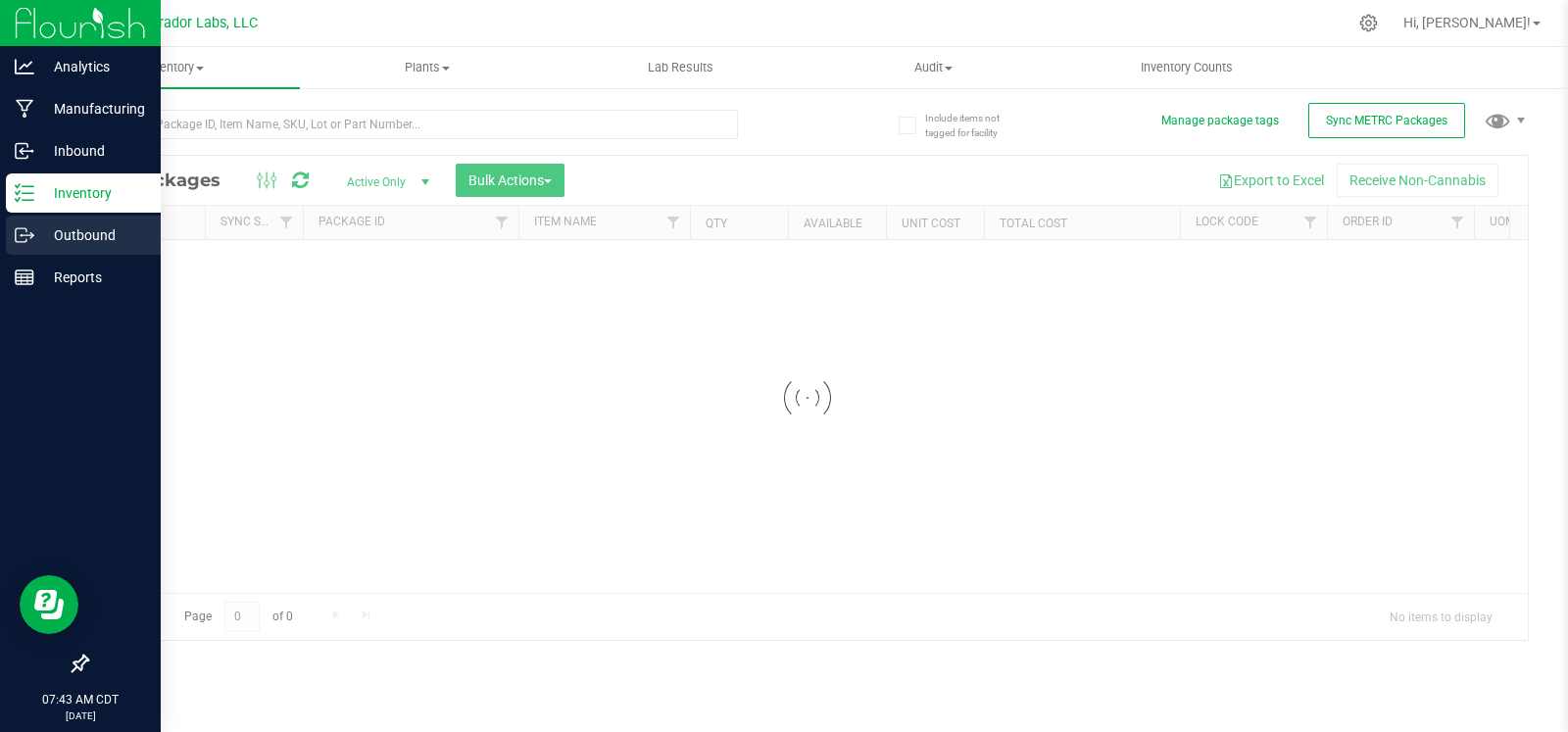 click on "Outbound" at bounding box center [93, 235] 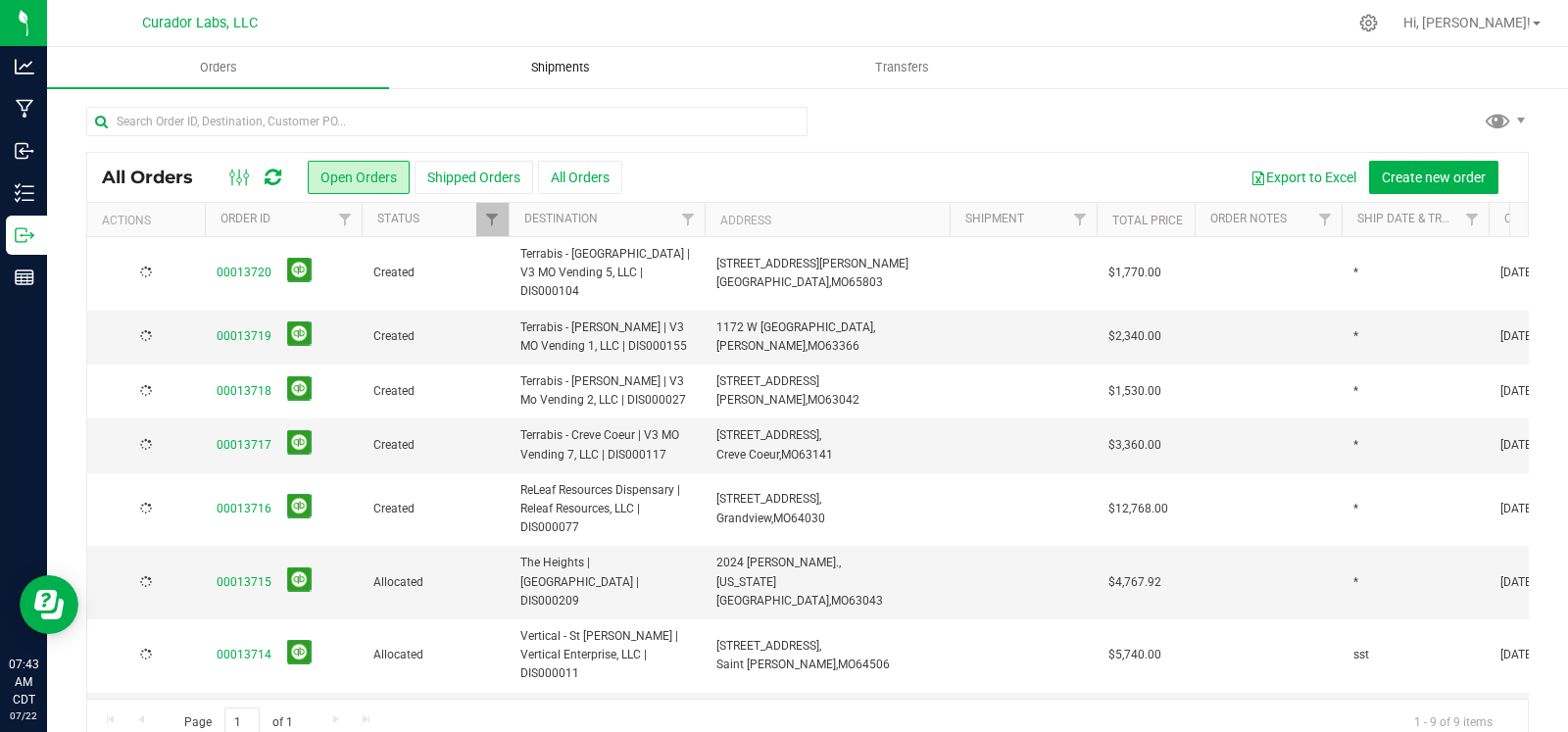 click on "Shipments" at bounding box center (561, 68) 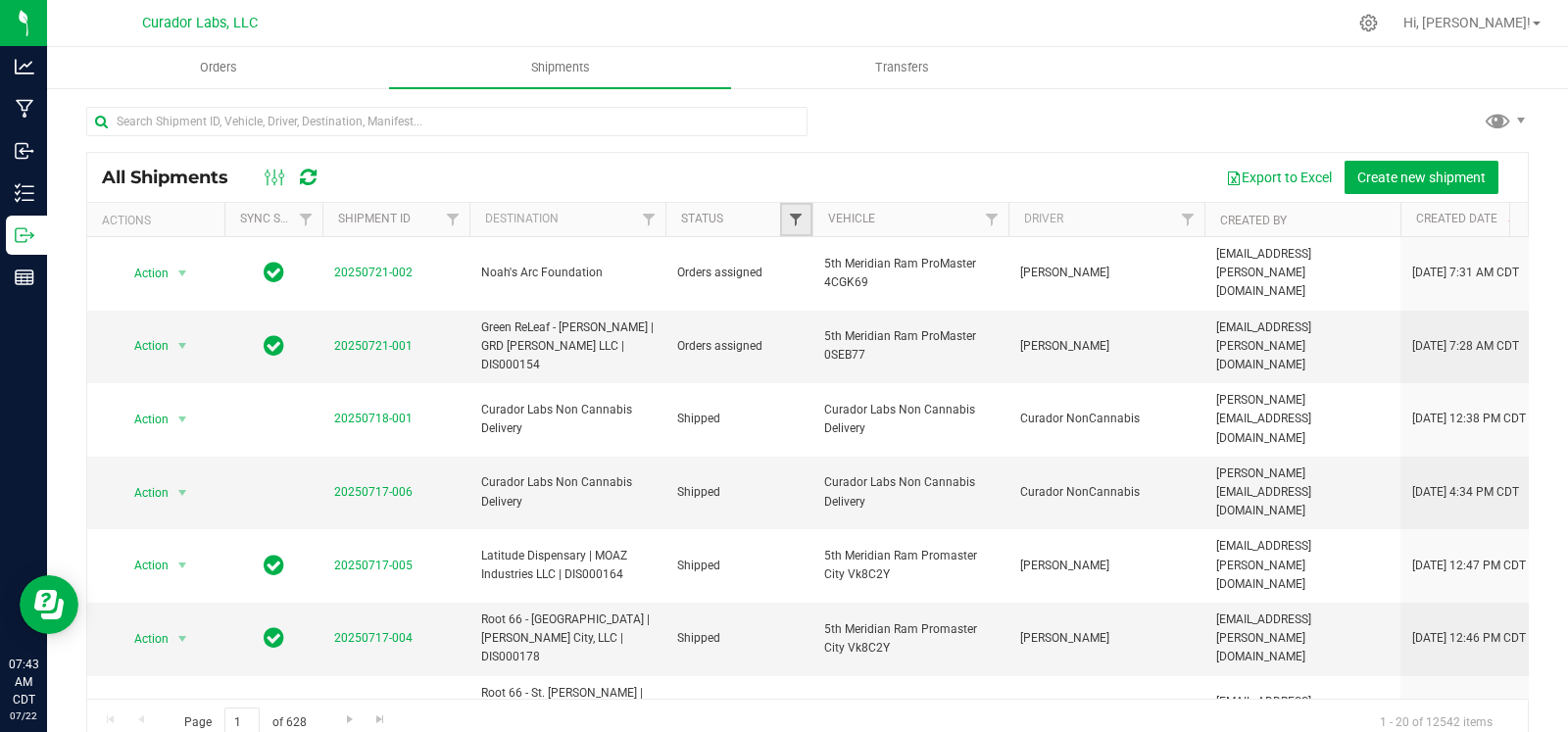 click at bounding box center (796, 220) 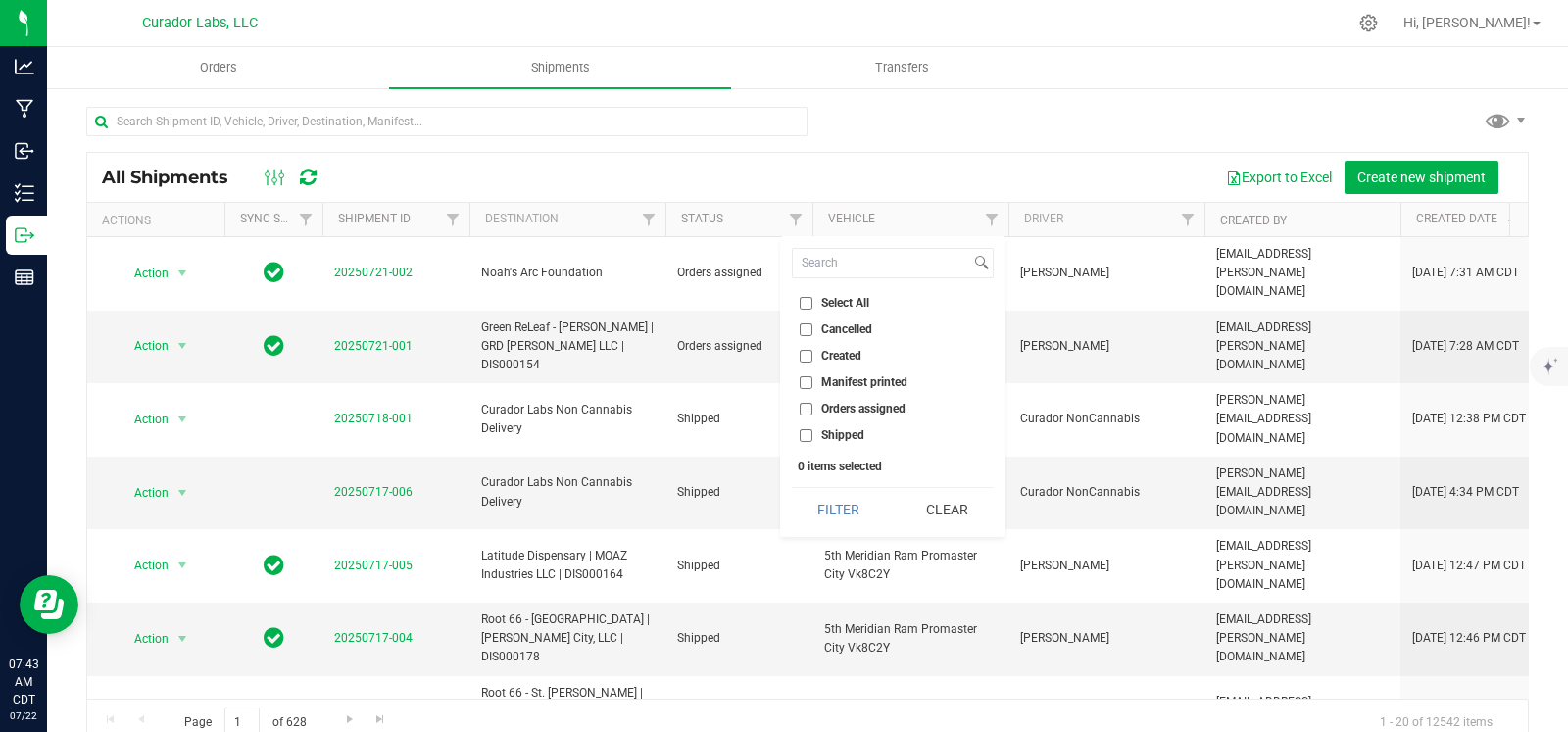 drag, startPoint x: 829, startPoint y: 395, endPoint x: 840, endPoint y: 398, distance: 11.401754 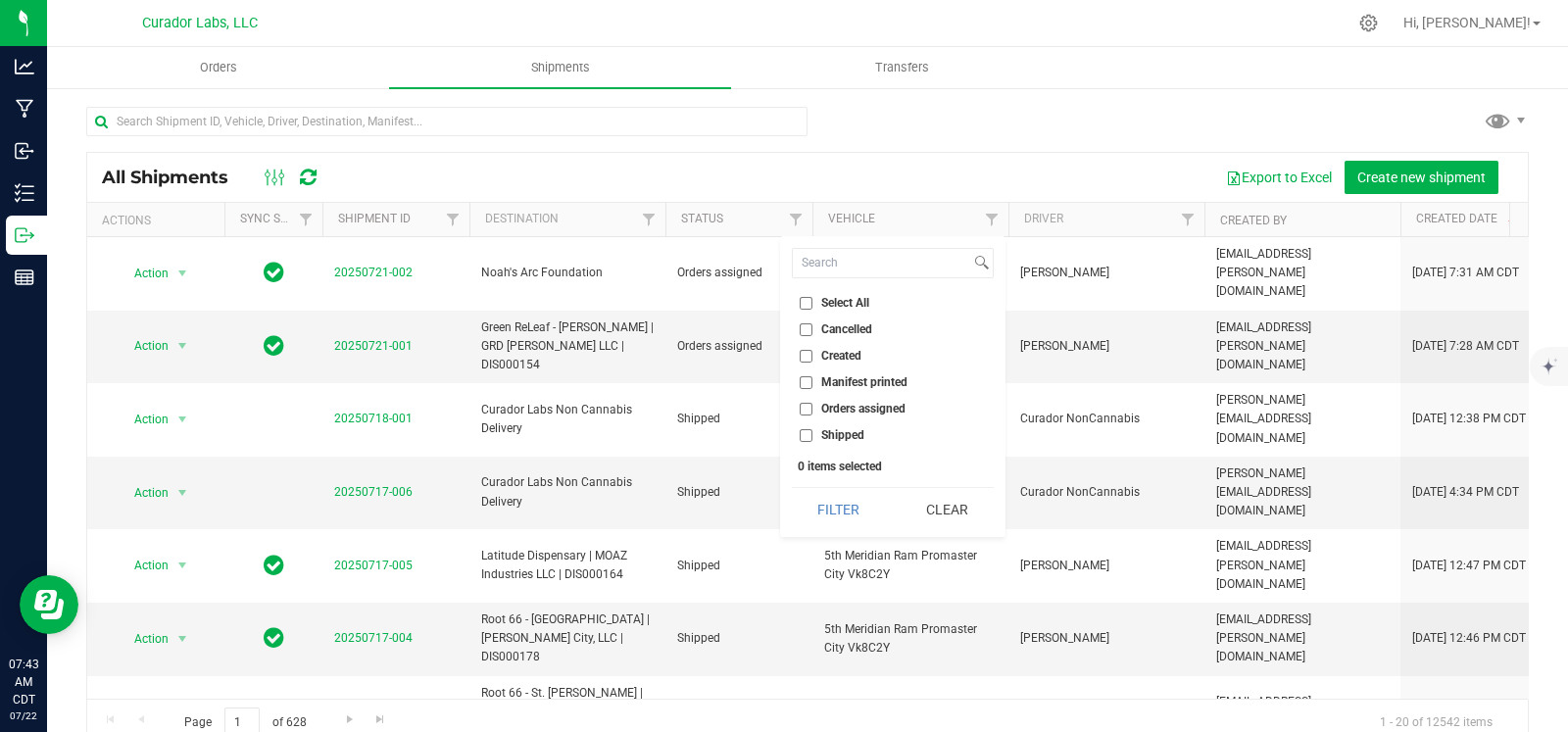 click on "Select All Cancelled Created Manifest printed Orders assigned Shipped" at bounding box center [893, 369] 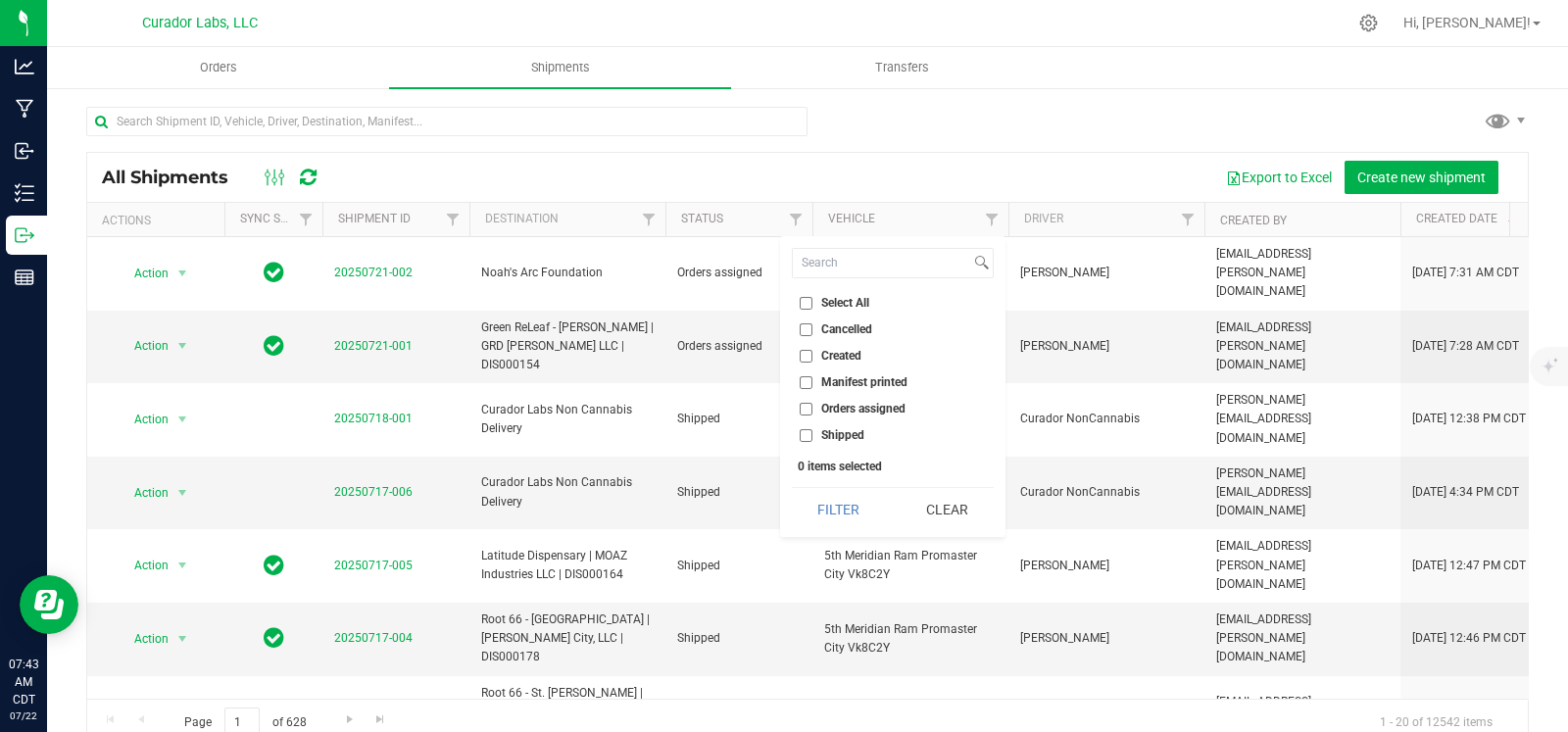 click on "Orders assigned" at bounding box center (863, 409) 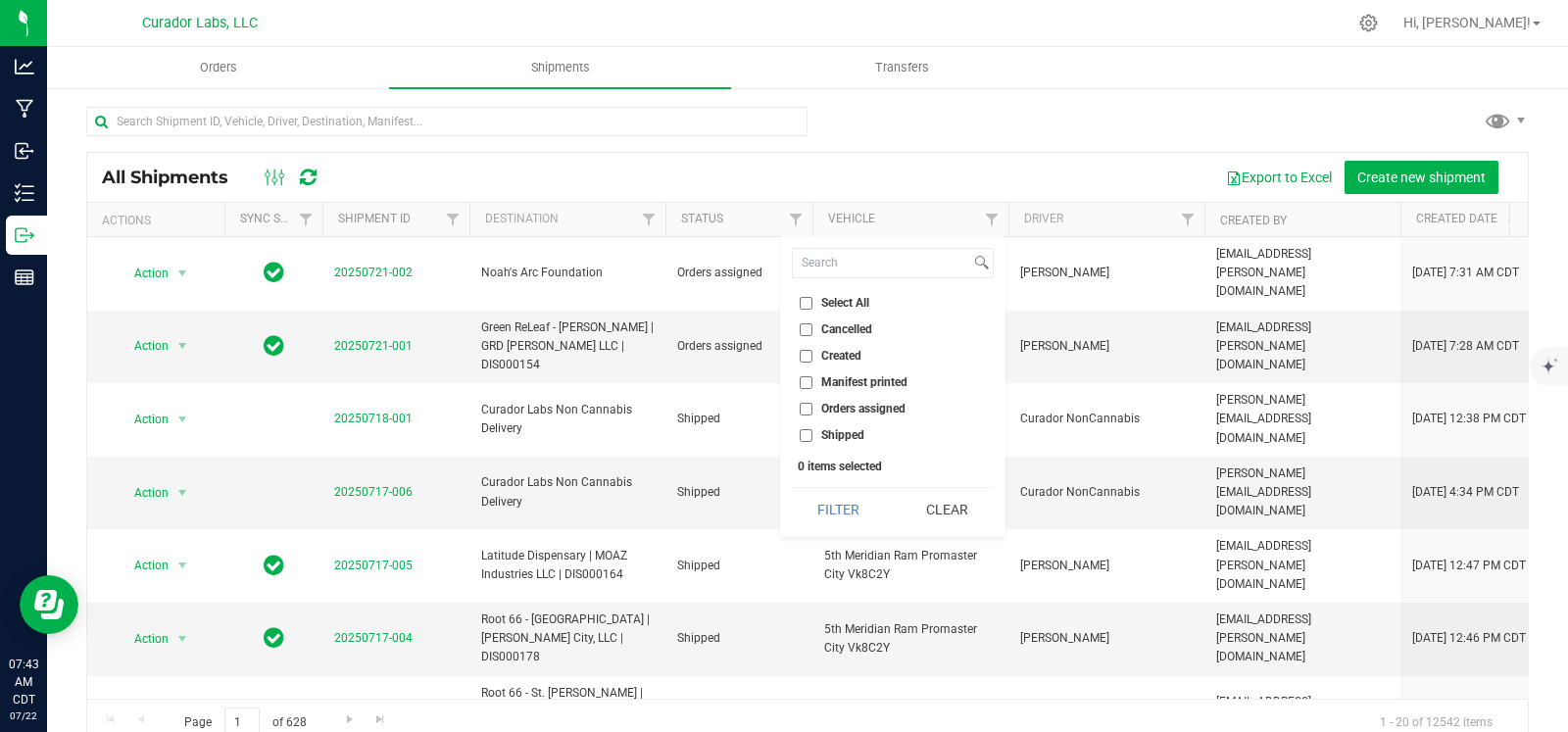 click on "Orders assigned" at bounding box center (806, 409) 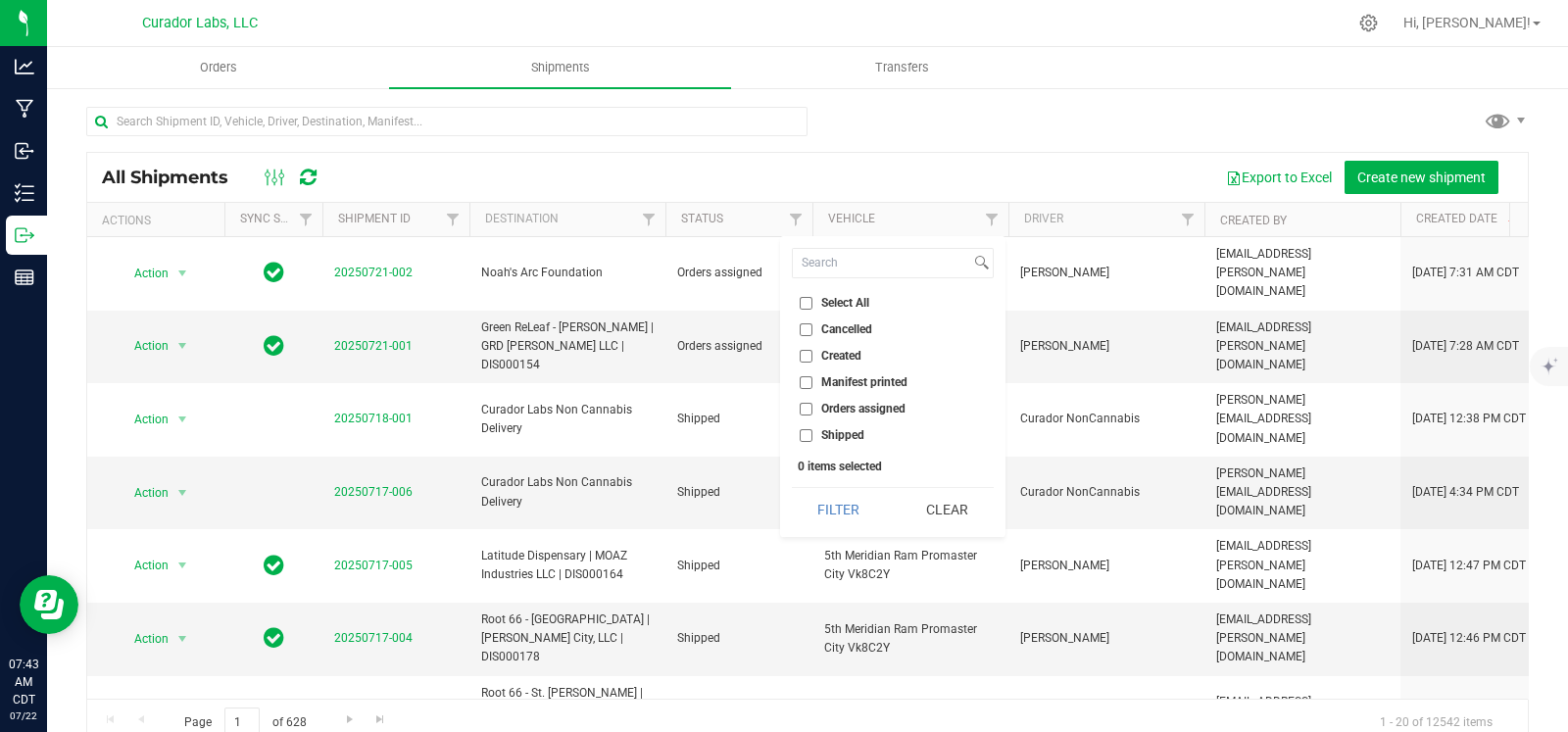 checkbox on "true" 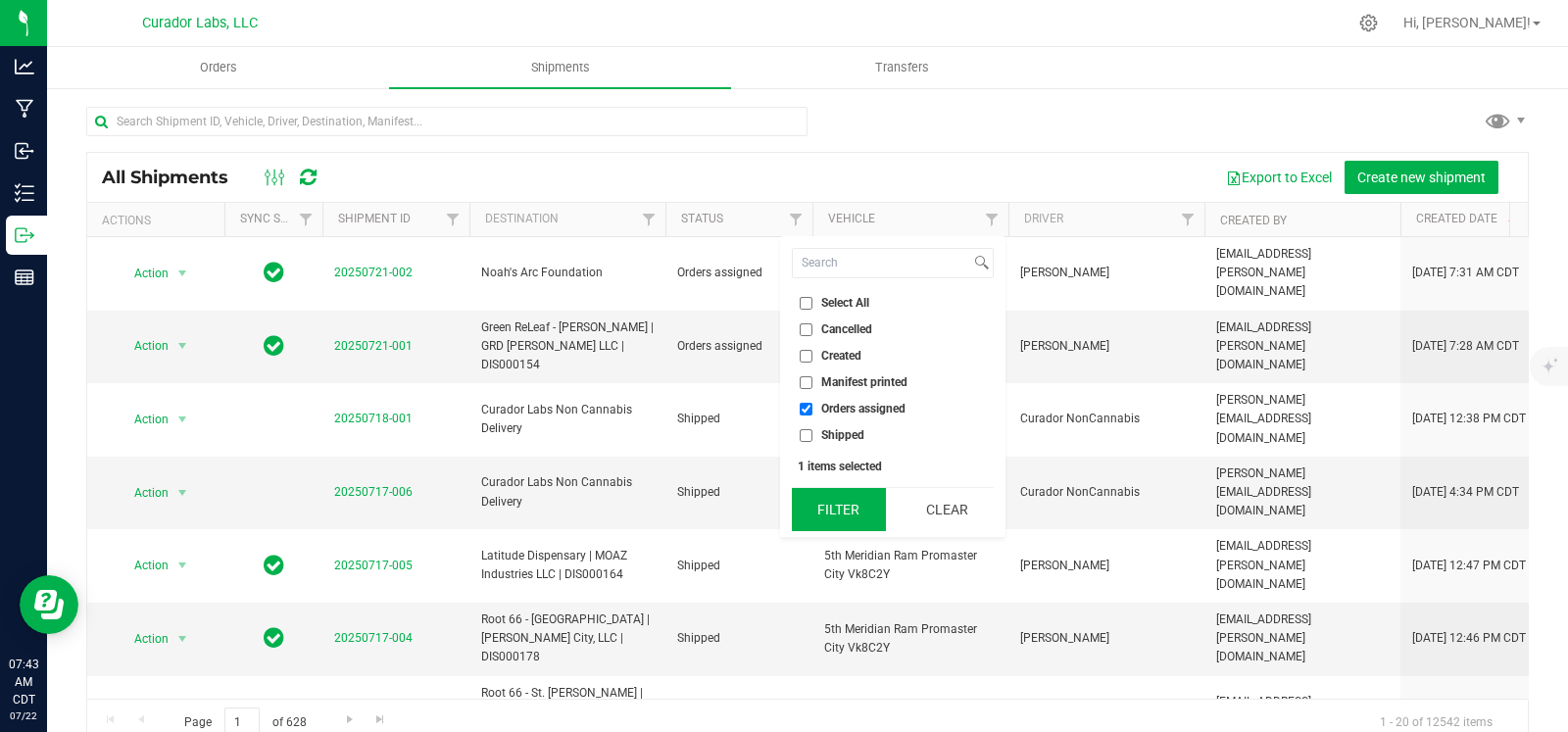 click on "Filter" at bounding box center (839, 510) 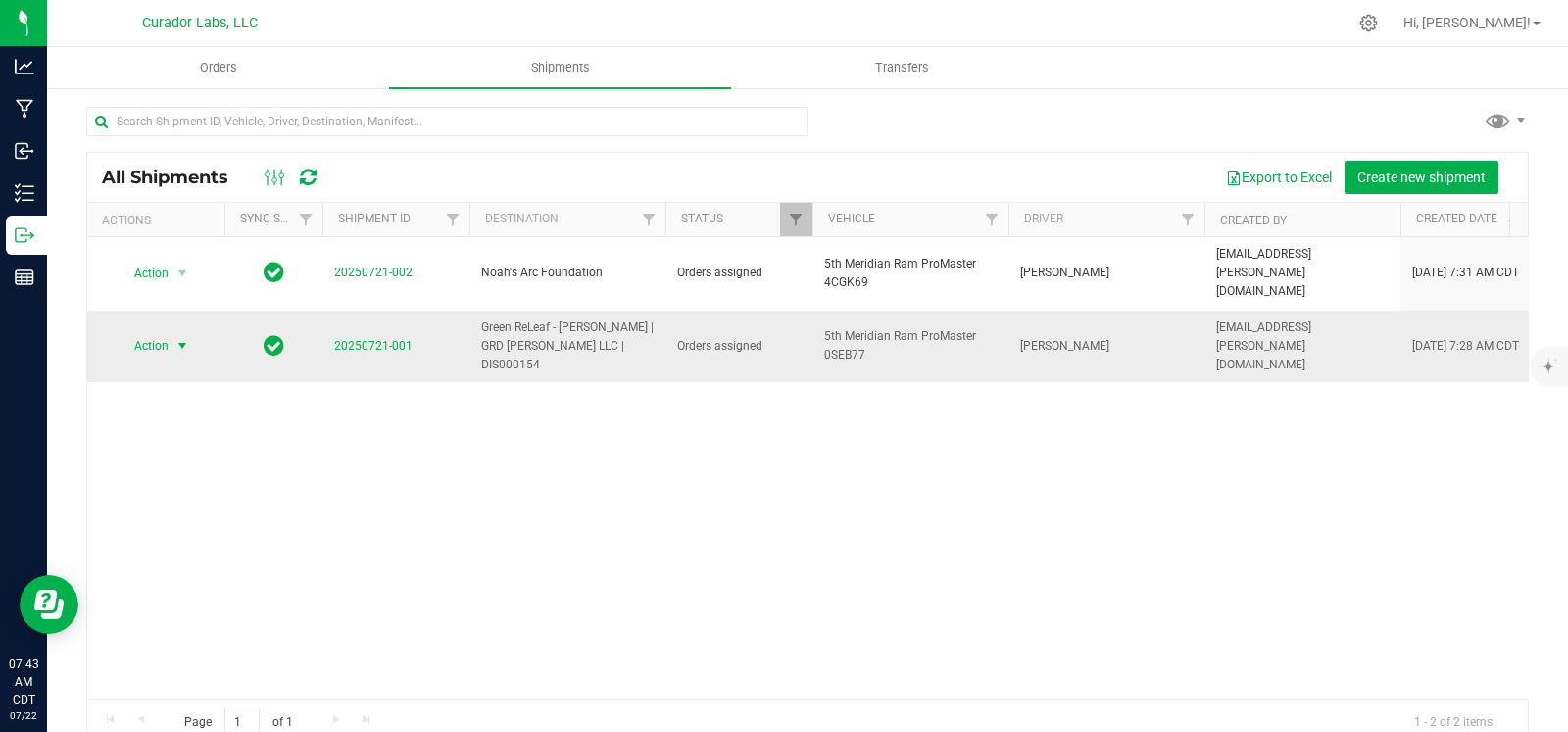 click at bounding box center [182, 346] 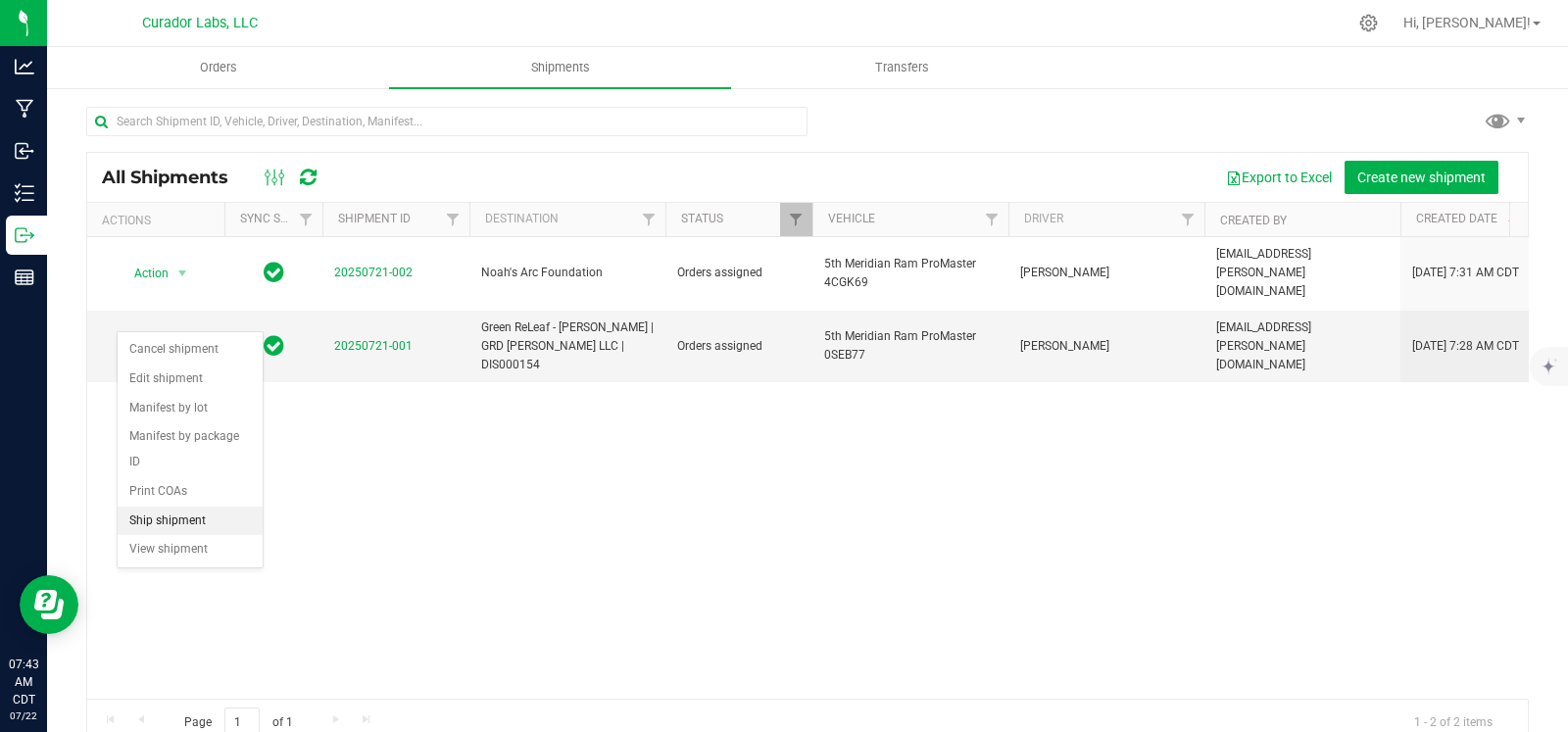 click on "Ship shipment" at bounding box center [190, 521] 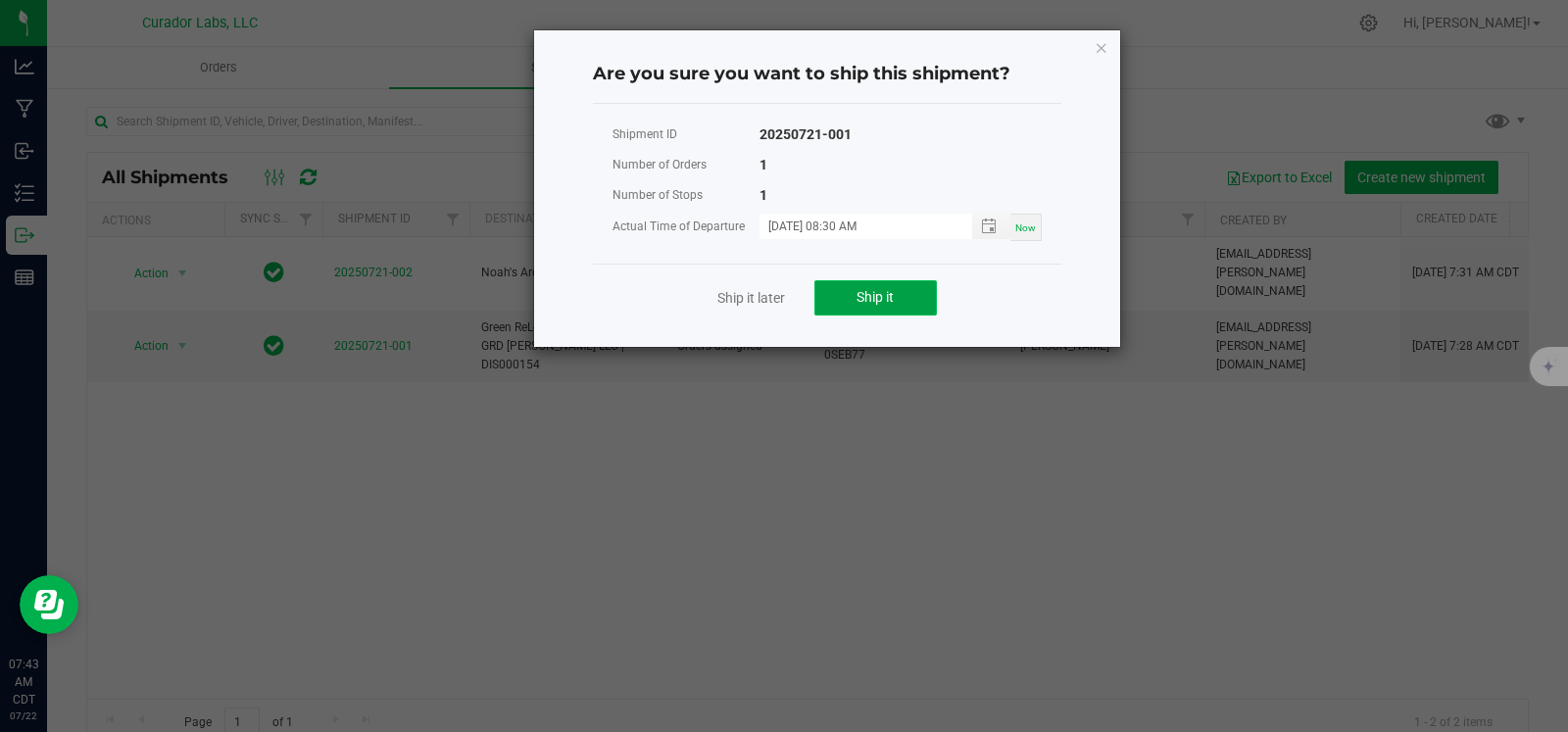 click on "Ship it" 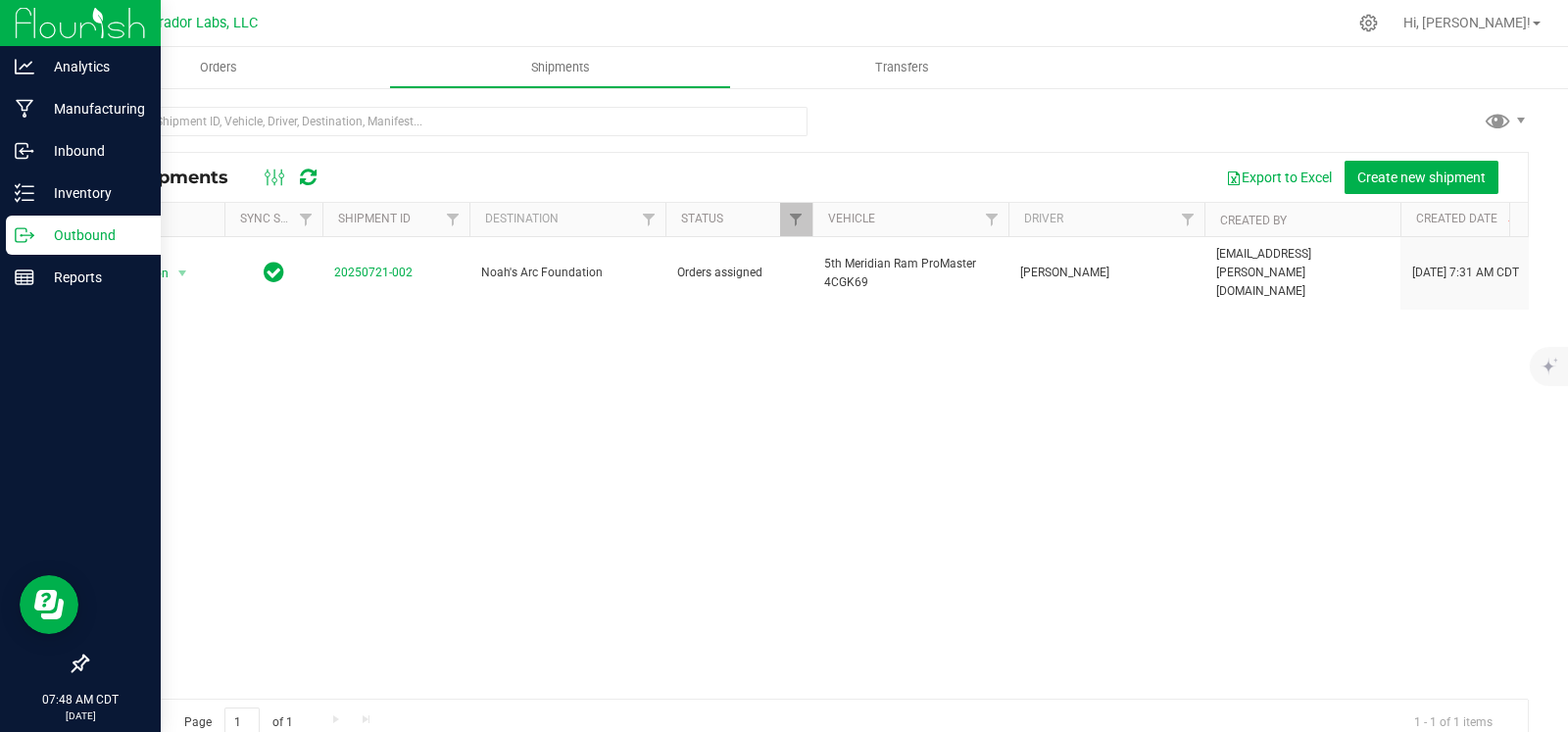 click 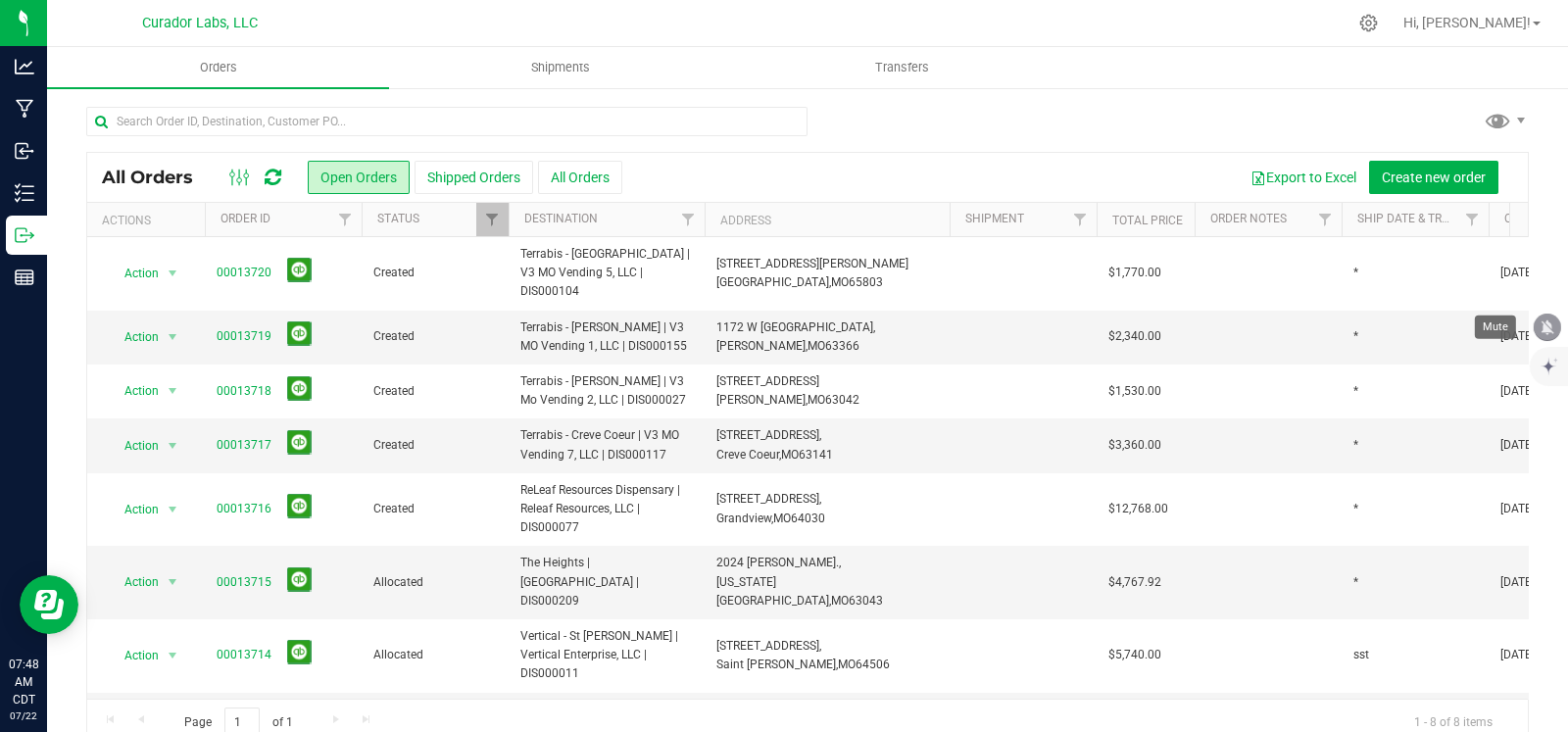 click 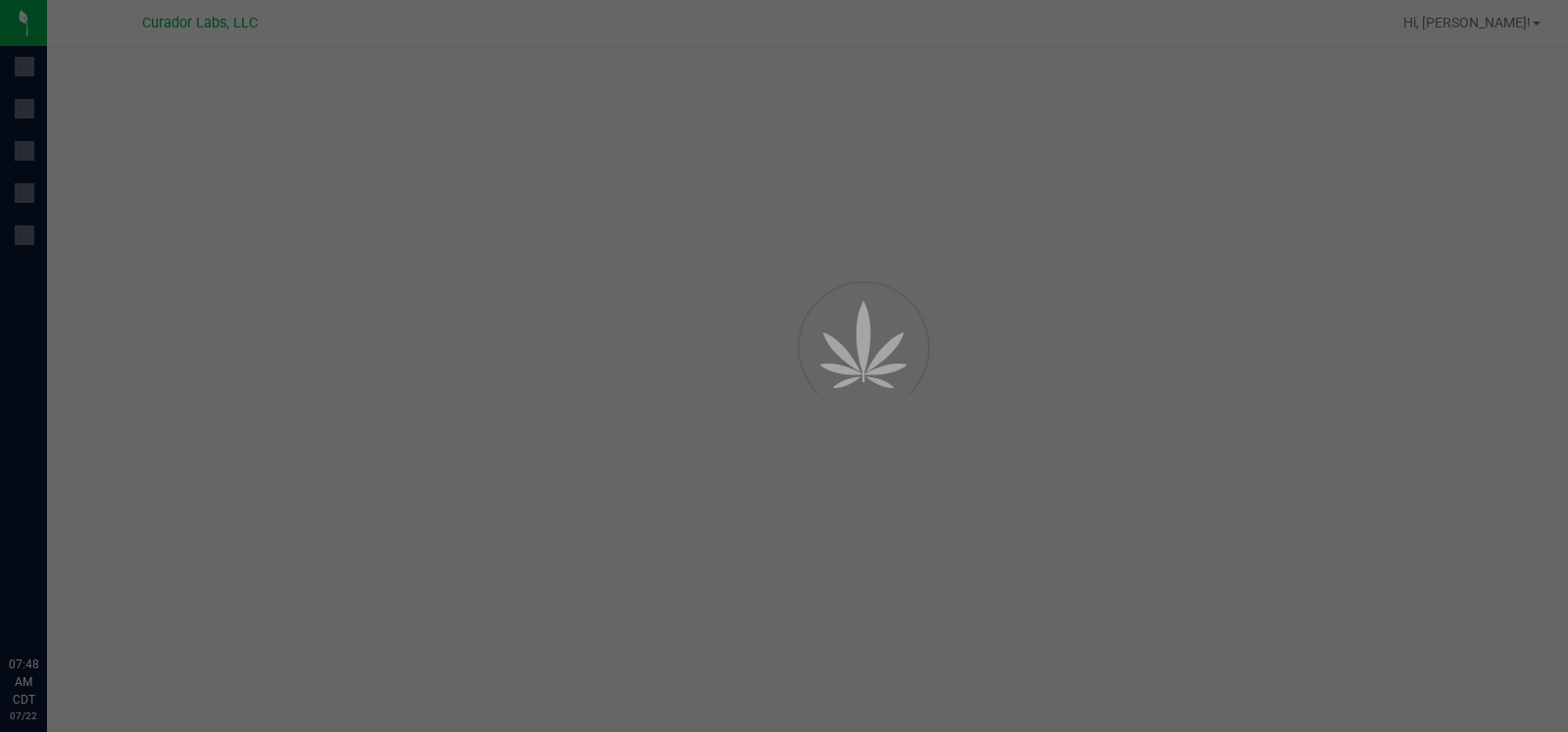 scroll, scrollTop: 0, scrollLeft: 0, axis: both 